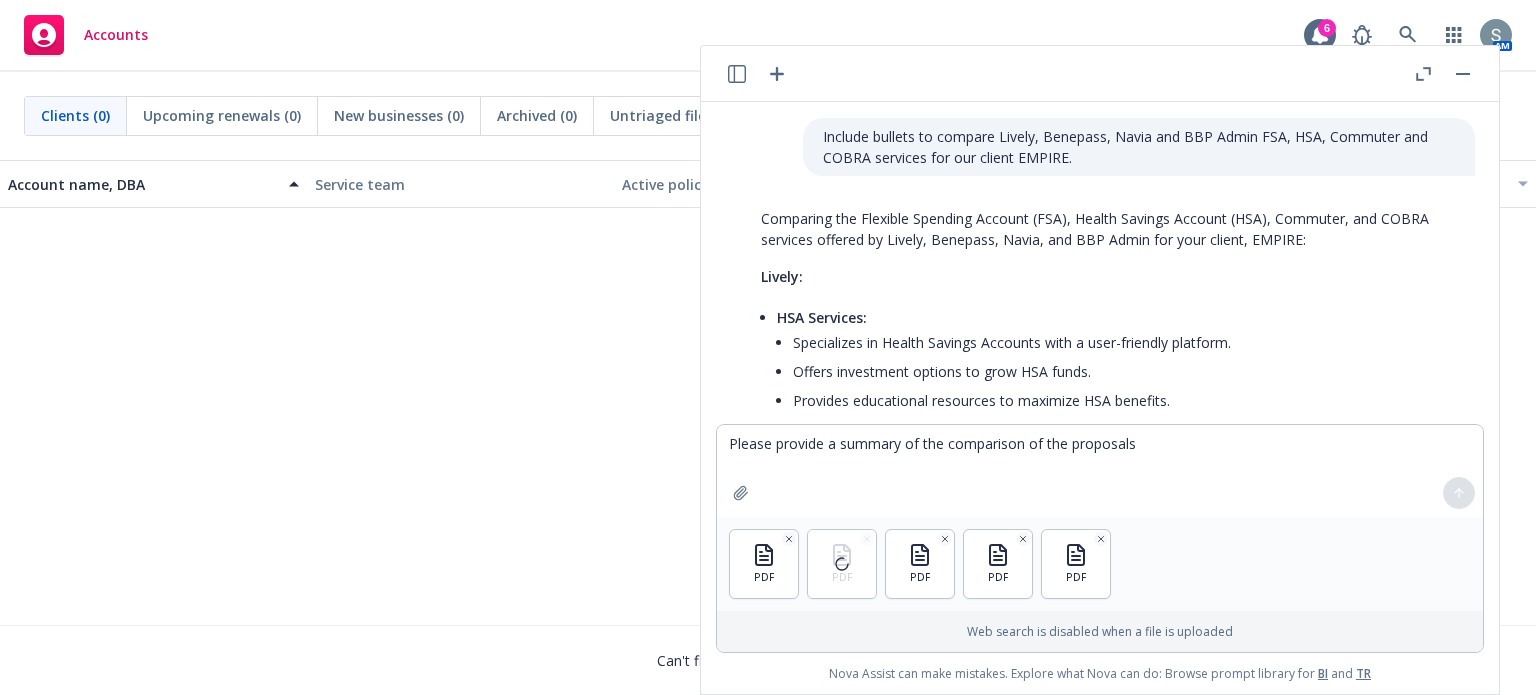 scroll, scrollTop: 0, scrollLeft: 0, axis: both 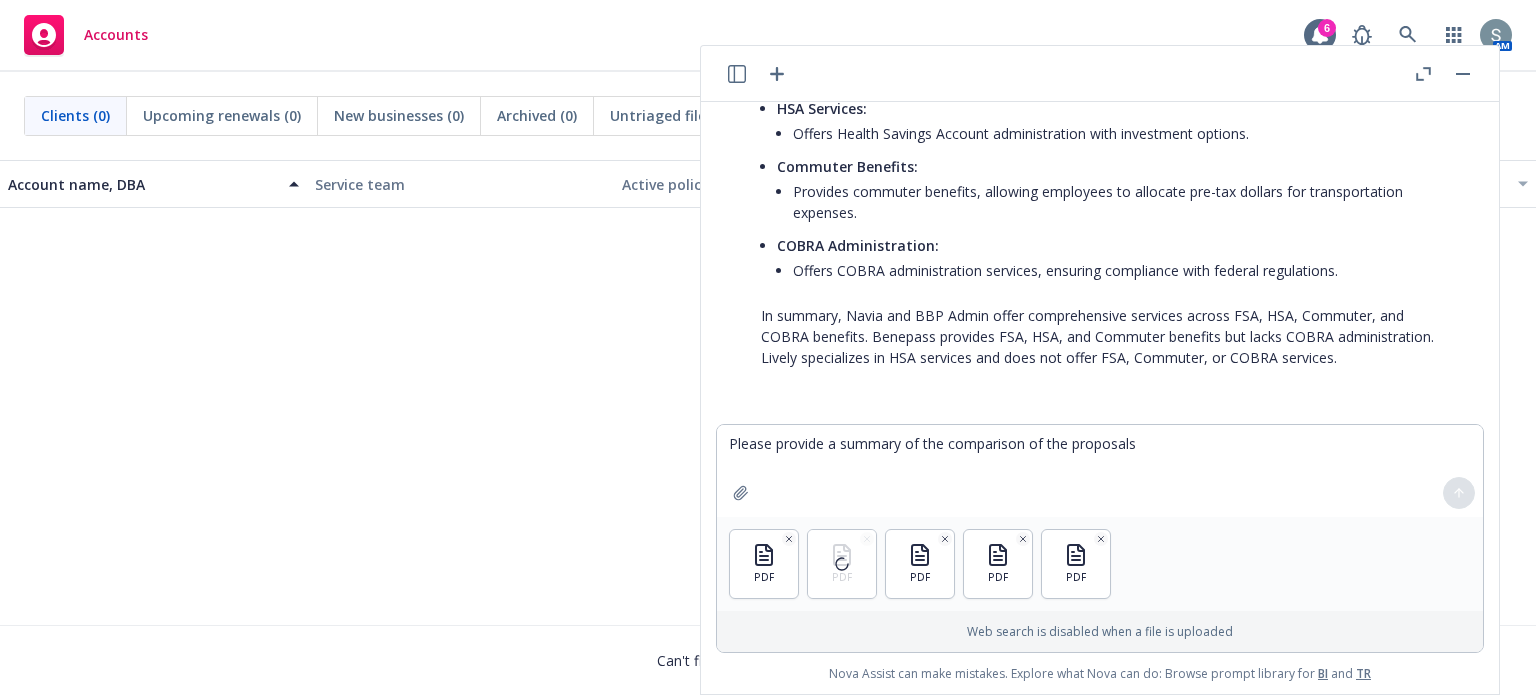click at bounding box center (1459, 493) 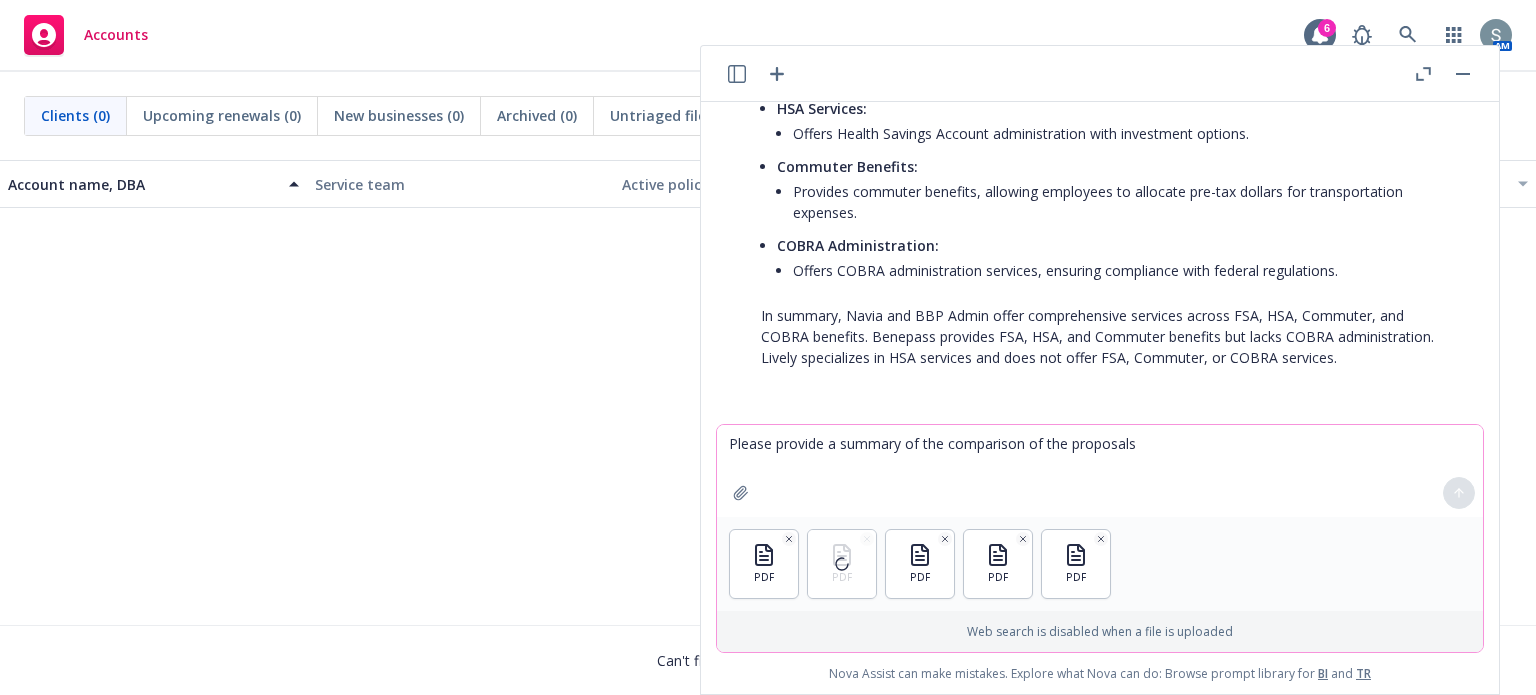 click on "Please provide a summary of the comparison of the proposals" at bounding box center (1100, 471) 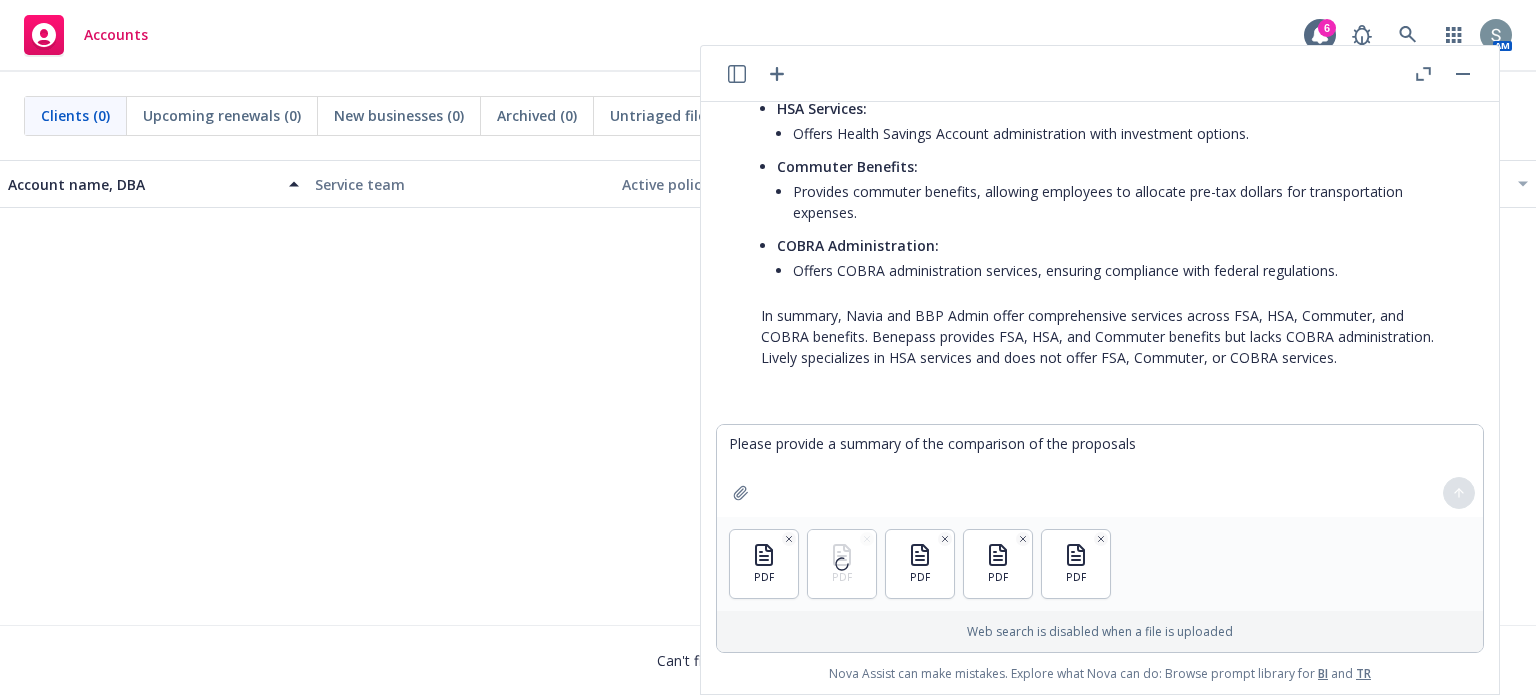 click at bounding box center (842, 564) 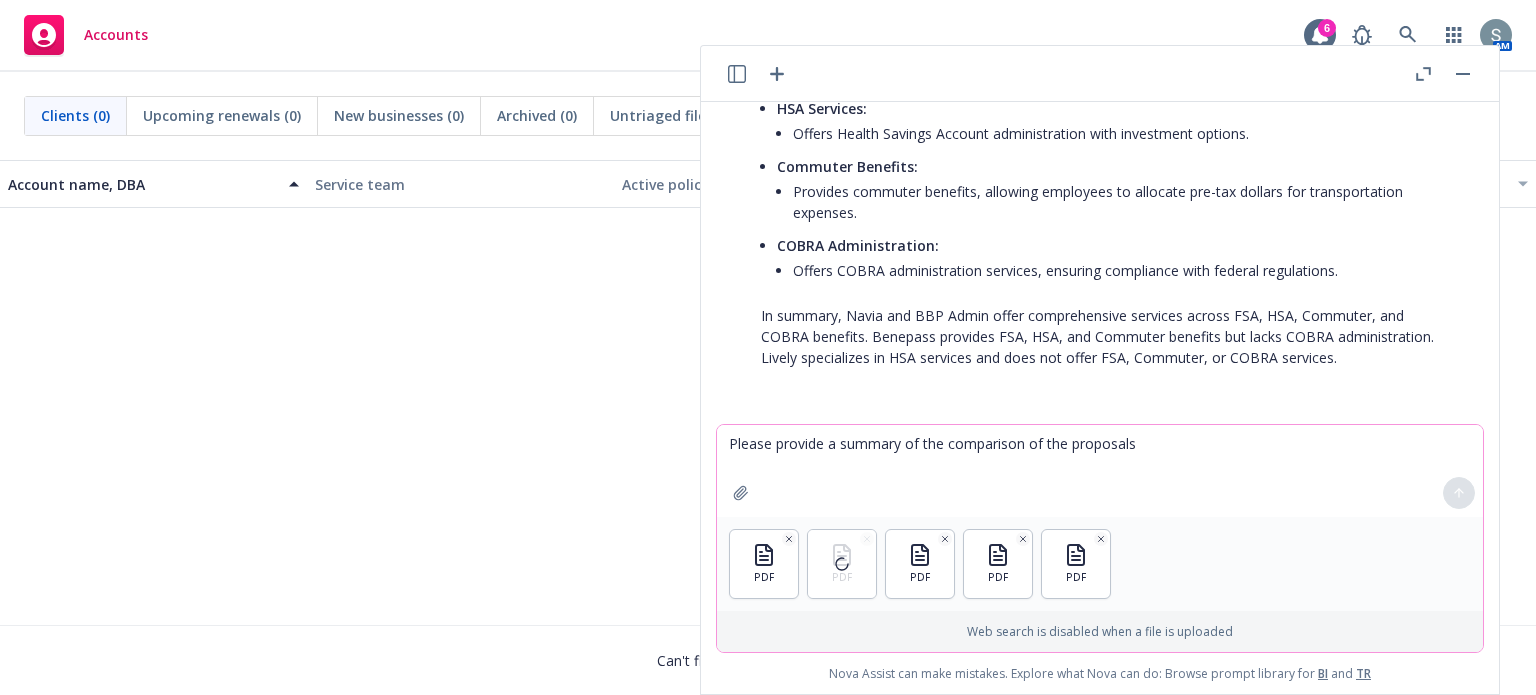 click 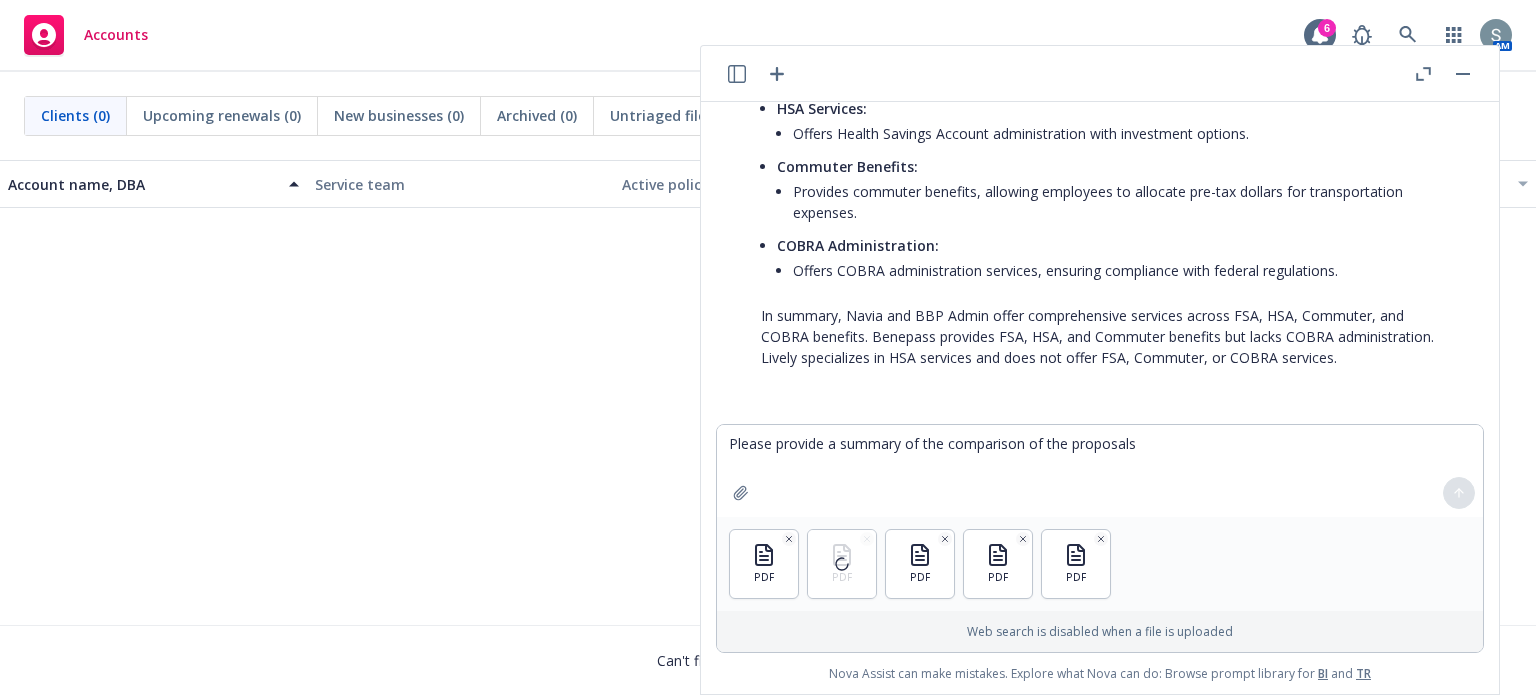 click on "Include bullets to compare Lively, Benepass, Navia and BBP Admin FSA, HSA, Commuter and COBRA services for our client EMPIRE. Comparing the Flexible Spending Account (FSA), Health Savings Account (HSA), Commuter, and COBRA services offered by Lively, Benepass, Navia, and BBP Admin for your client, EMPIRE:
Lively:
HSA Services:
Specializes in Health Savings Accounts with a user-friendly platform.
Offers investment options to grow HSA funds.
Provides educational resources to maximize HSA benefits.
FSA Services:
Does not offer FSA administration.
Commuter Benefits:
Does not provide commuter benefit services.
COBRA Administration:
Does not offer COBRA administration services.
Benepass:
FSA Services:
Offers Flexible Spending Accounts with a focus on ease of use and customization.
Provides a digital platform for managing FSA funds.
HSA Services:
Offers Health Savings Accounts with integrated investment options." at bounding box center (1100, 263) 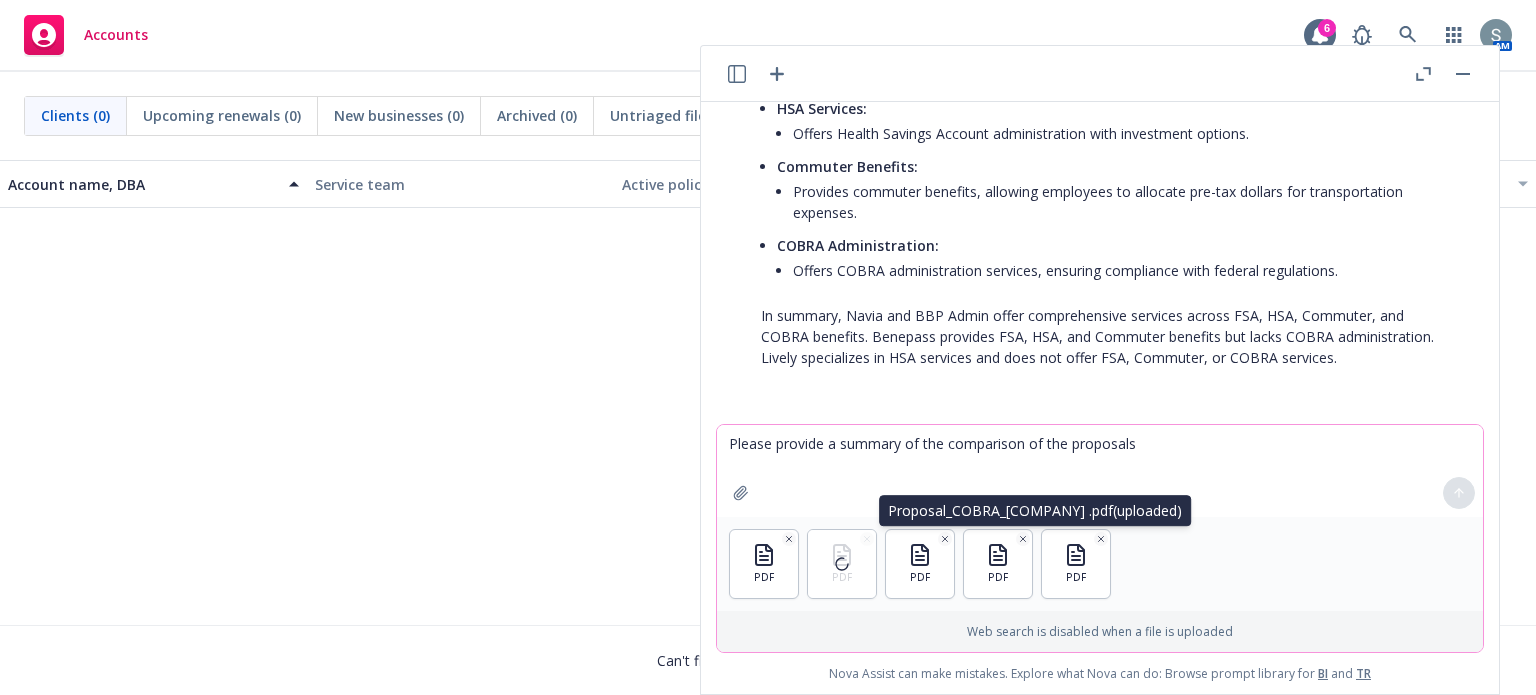 click 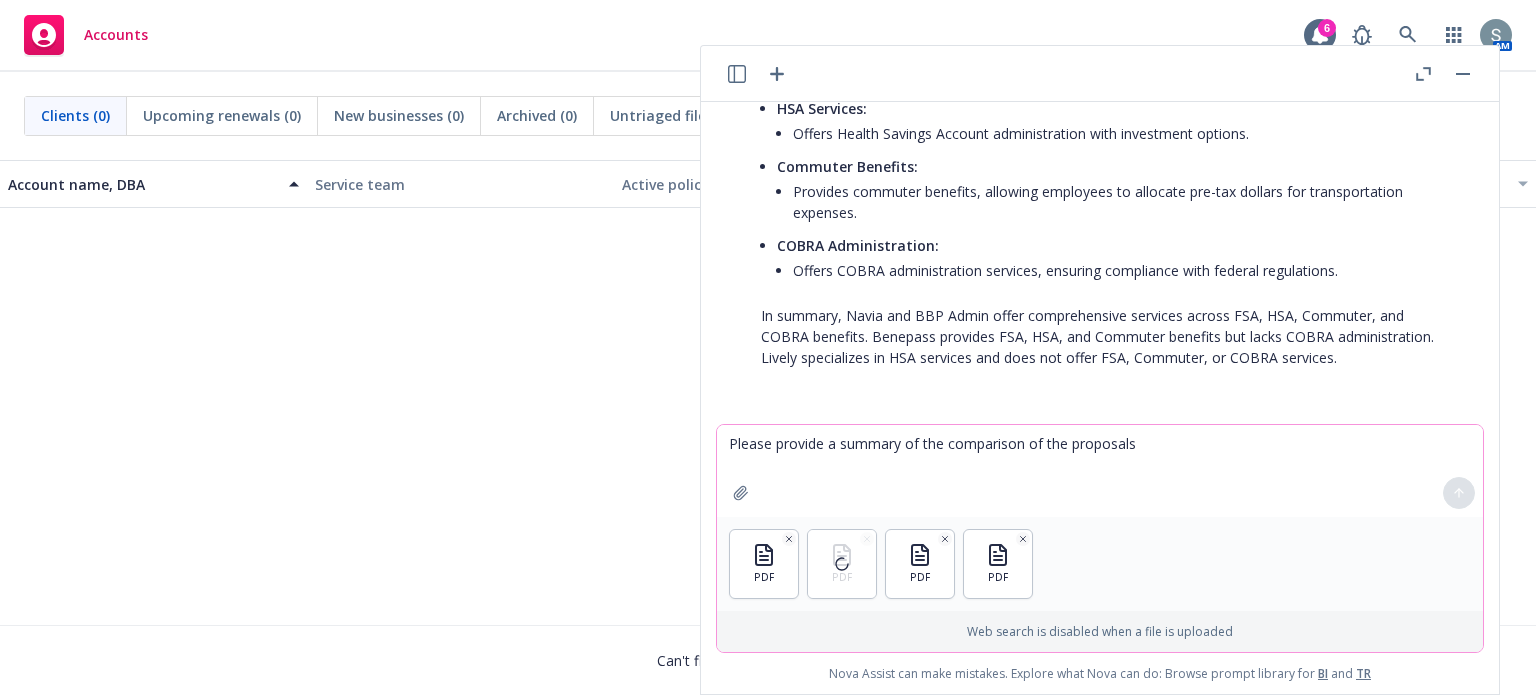 click 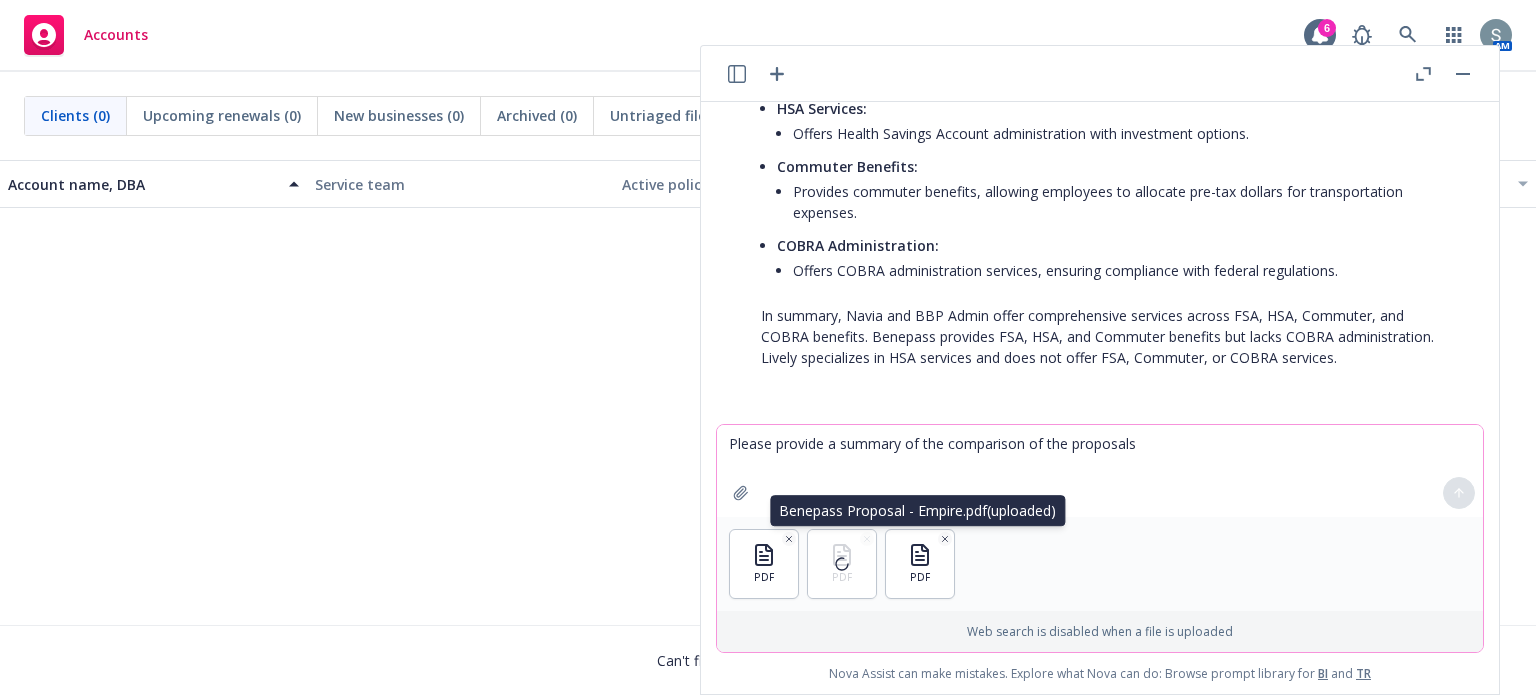 click 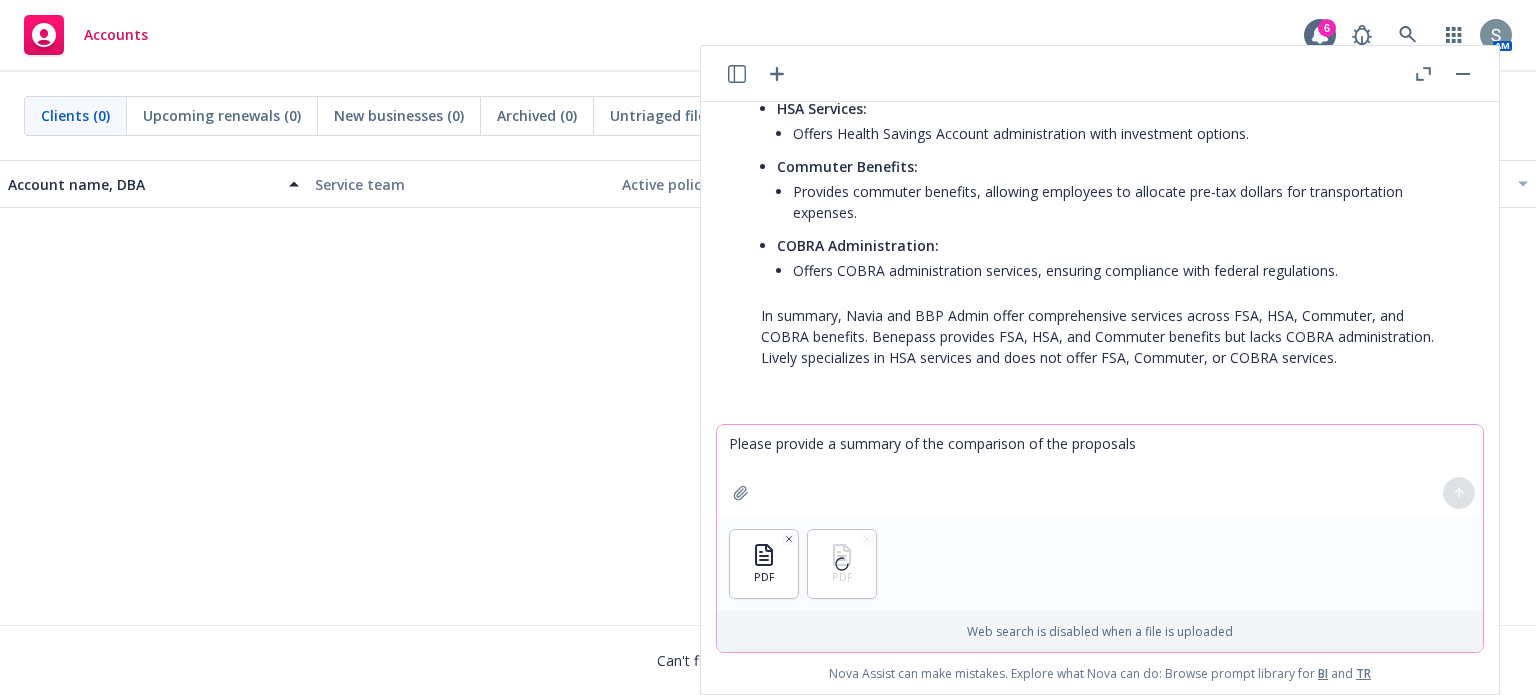 click at bounding box center [842, 564] 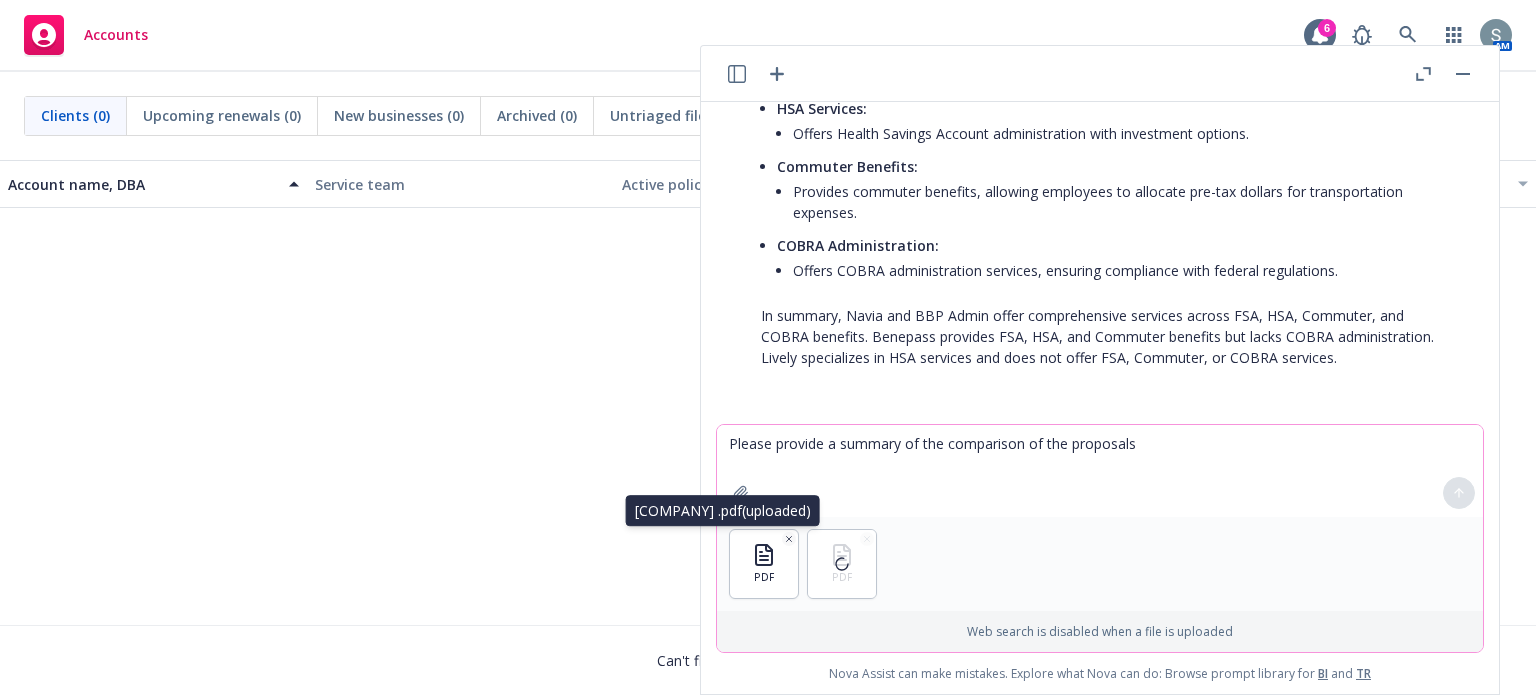 click on "PDF EMPIRE Distribution, Inc..pdf  (uploaded) EMPIRE Distribution, Inc..pdf  (uploaded)" at bounding box center [764, 564] 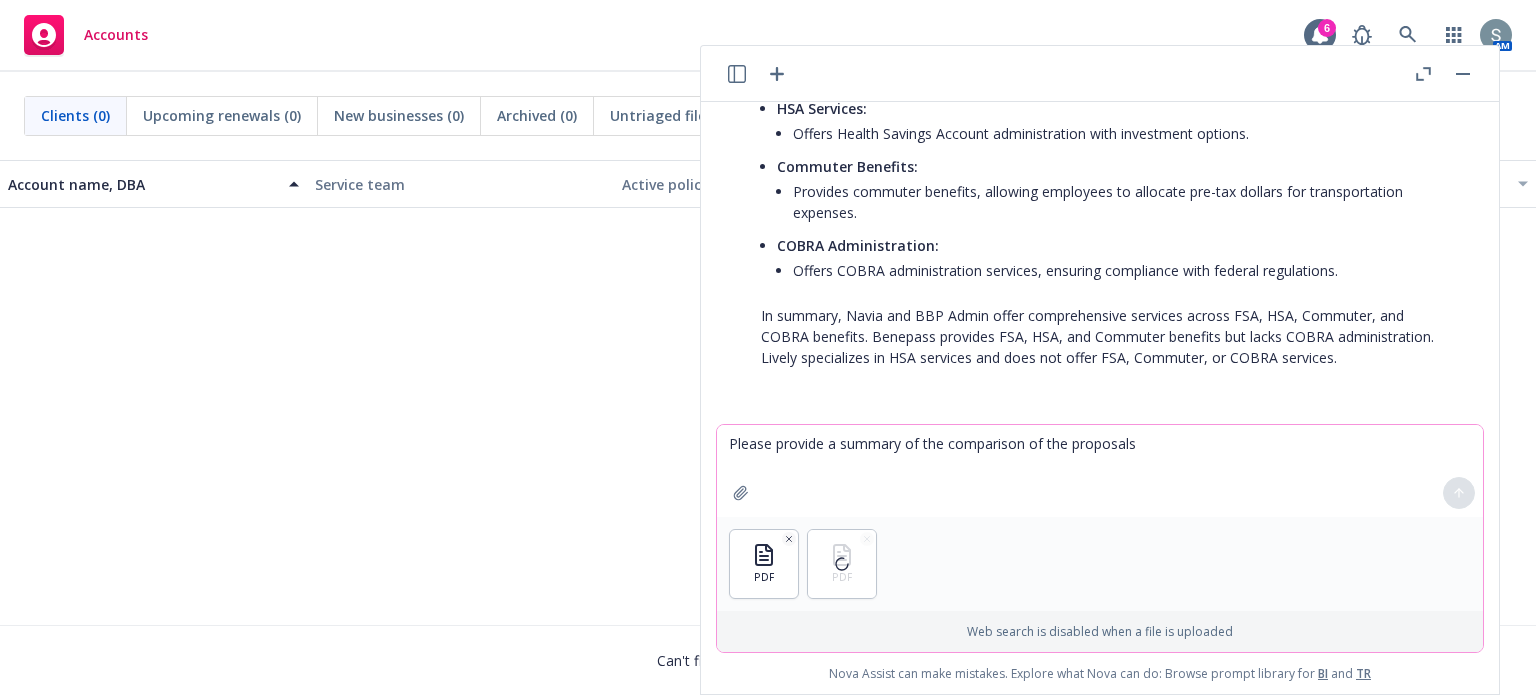 click on "PDF" at bounding box center (764, 564) 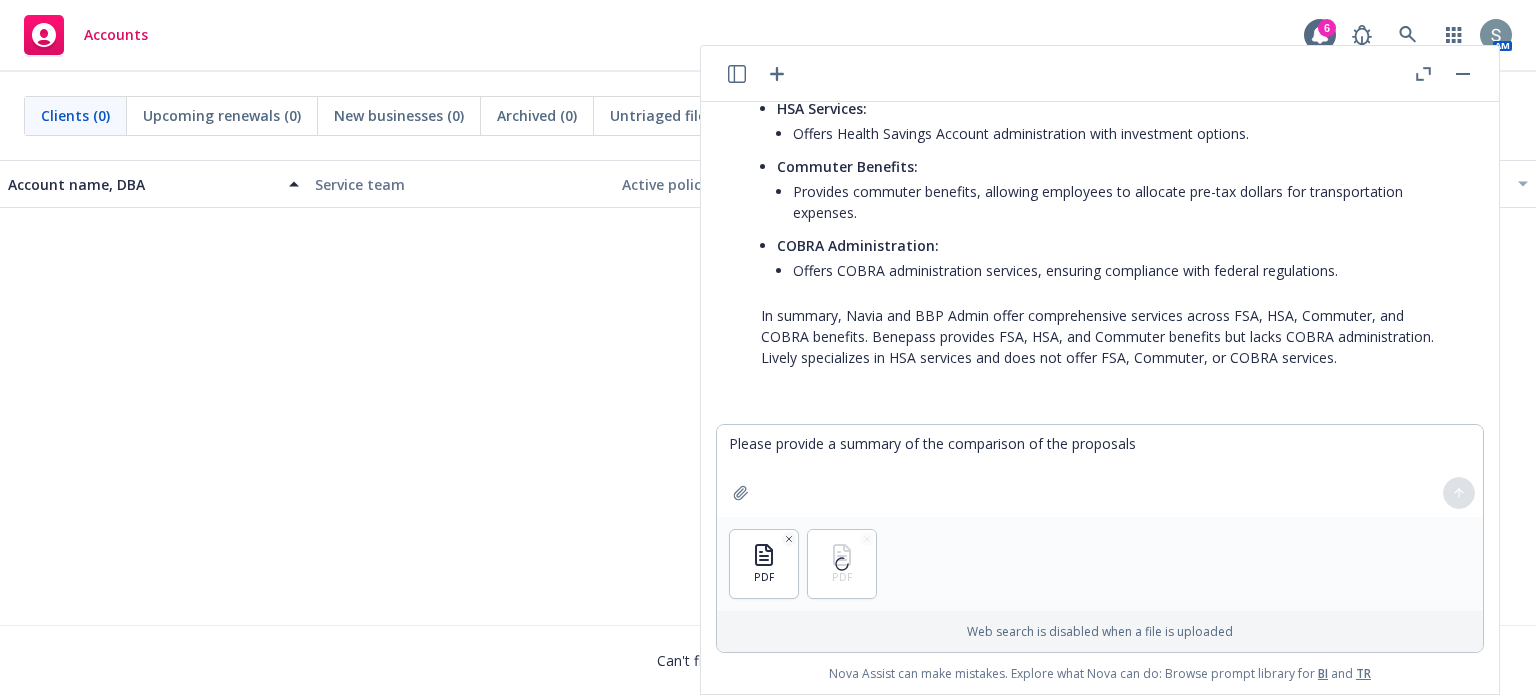 click on "No results" at bounding box center [768, 358] 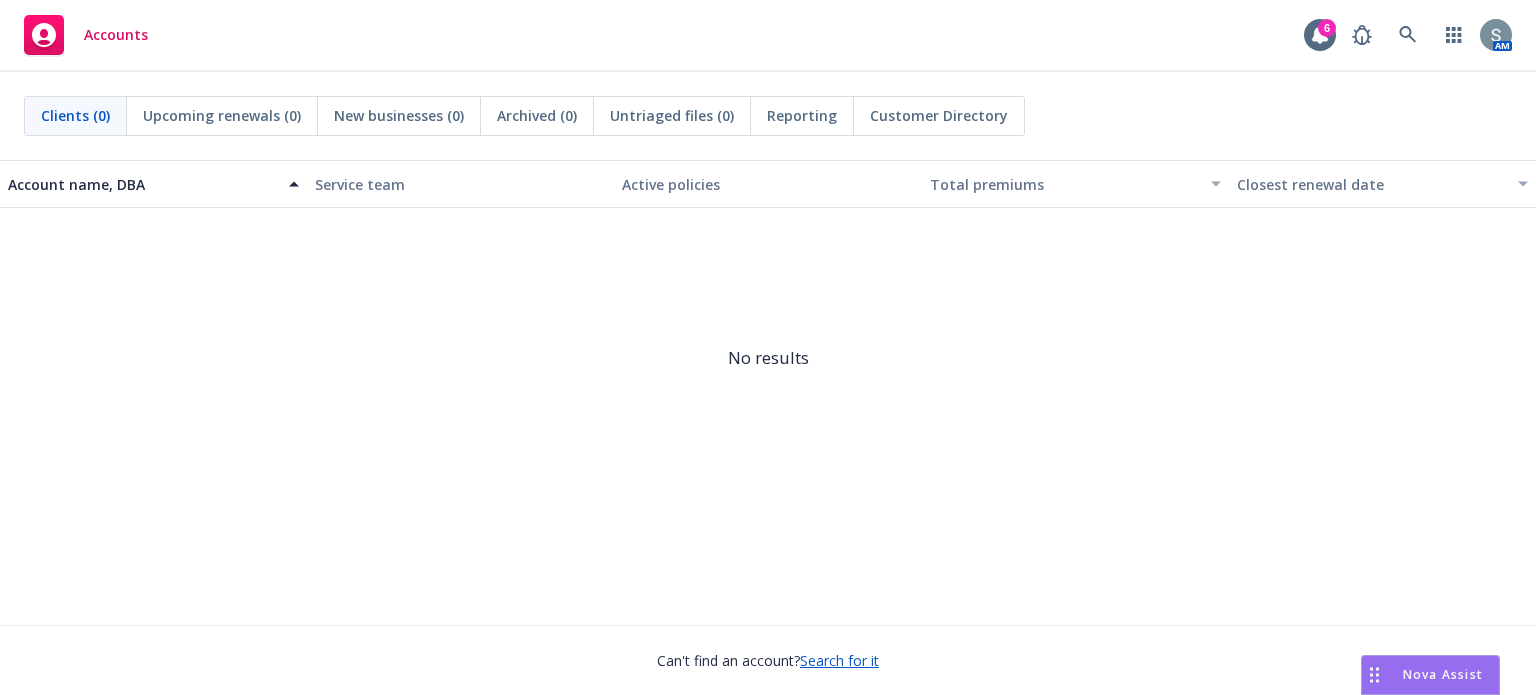 scroll, scrollTop: 1388, scrollLeft: 0, axis: vertical 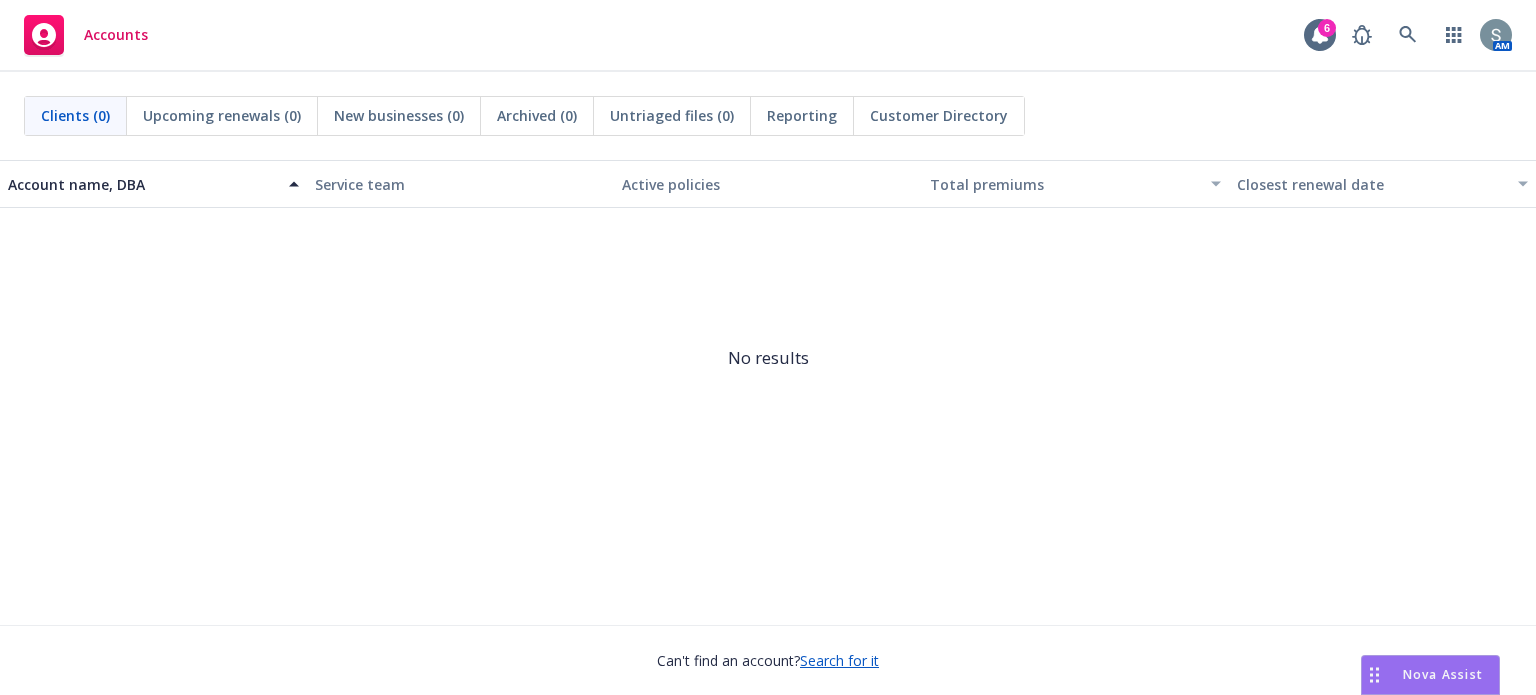click on "Nova Assist" at bounding box center (1430, 675) 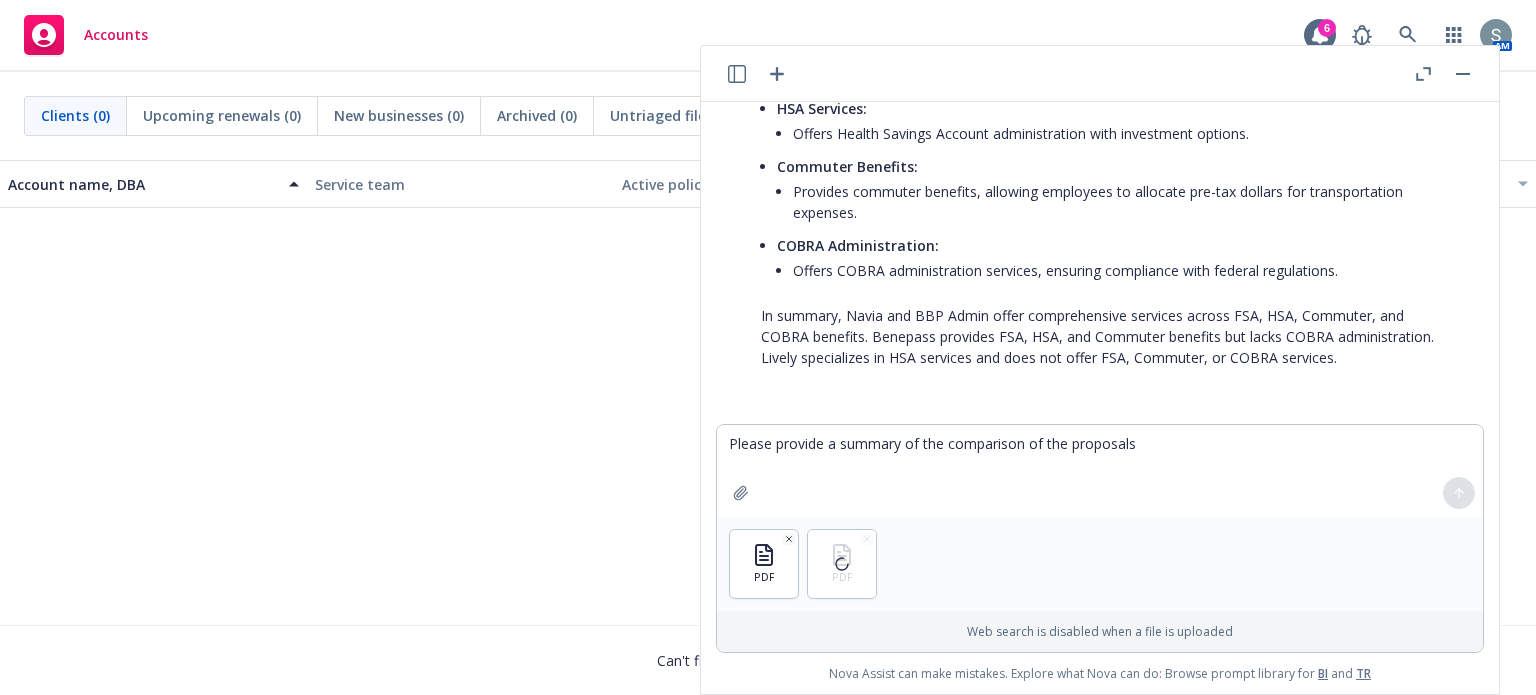 click on "PDF PDF" at bounding box center (1100, 564) 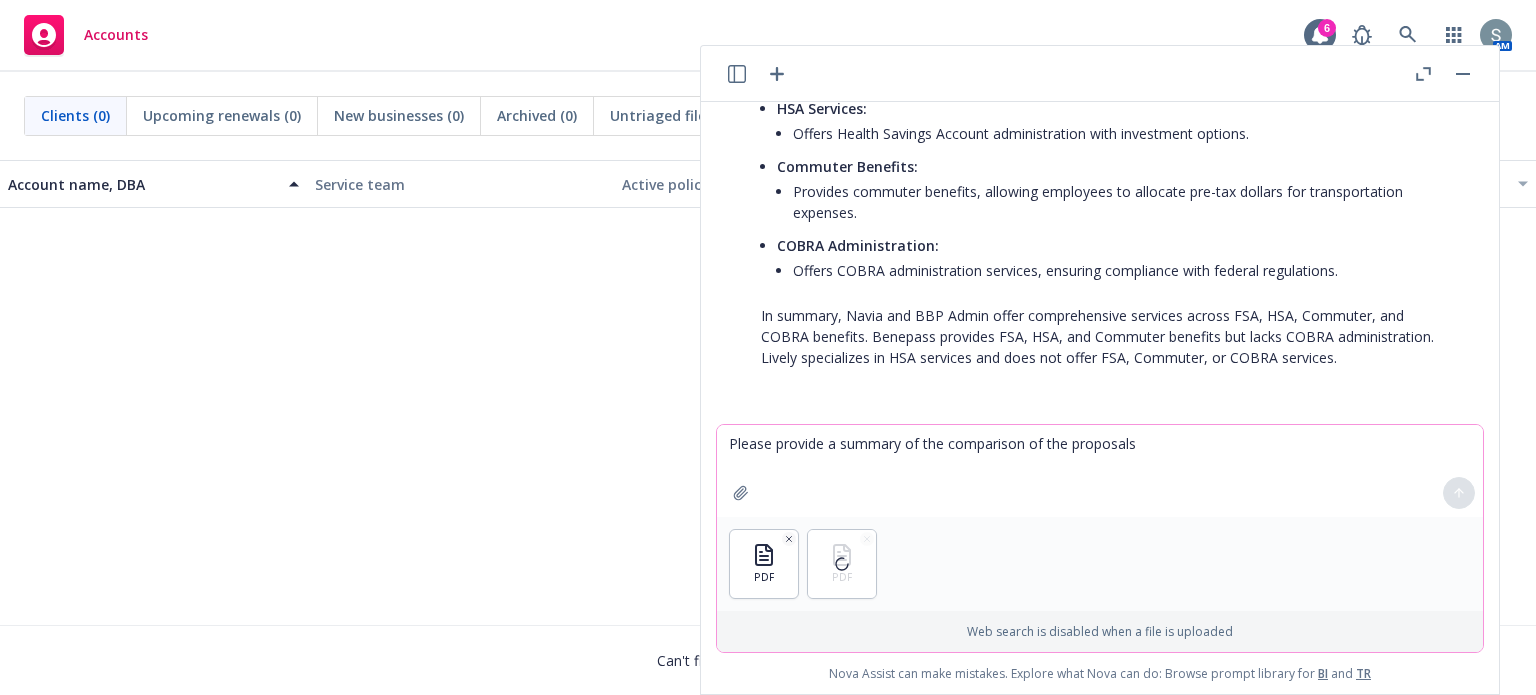 click on "Please provide a summary of the comparison of the proposals" at bounding box center [1100, 471] 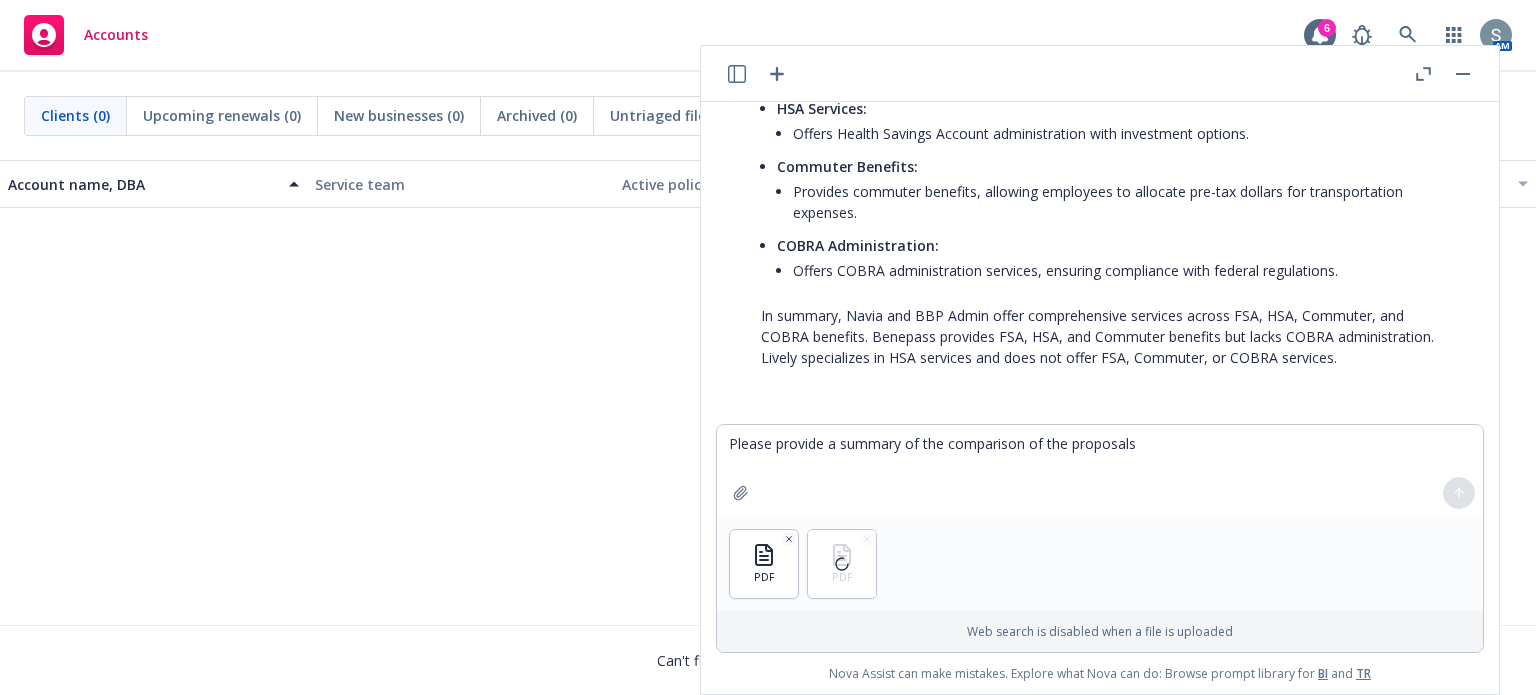 click at bounding box center (842, 564) 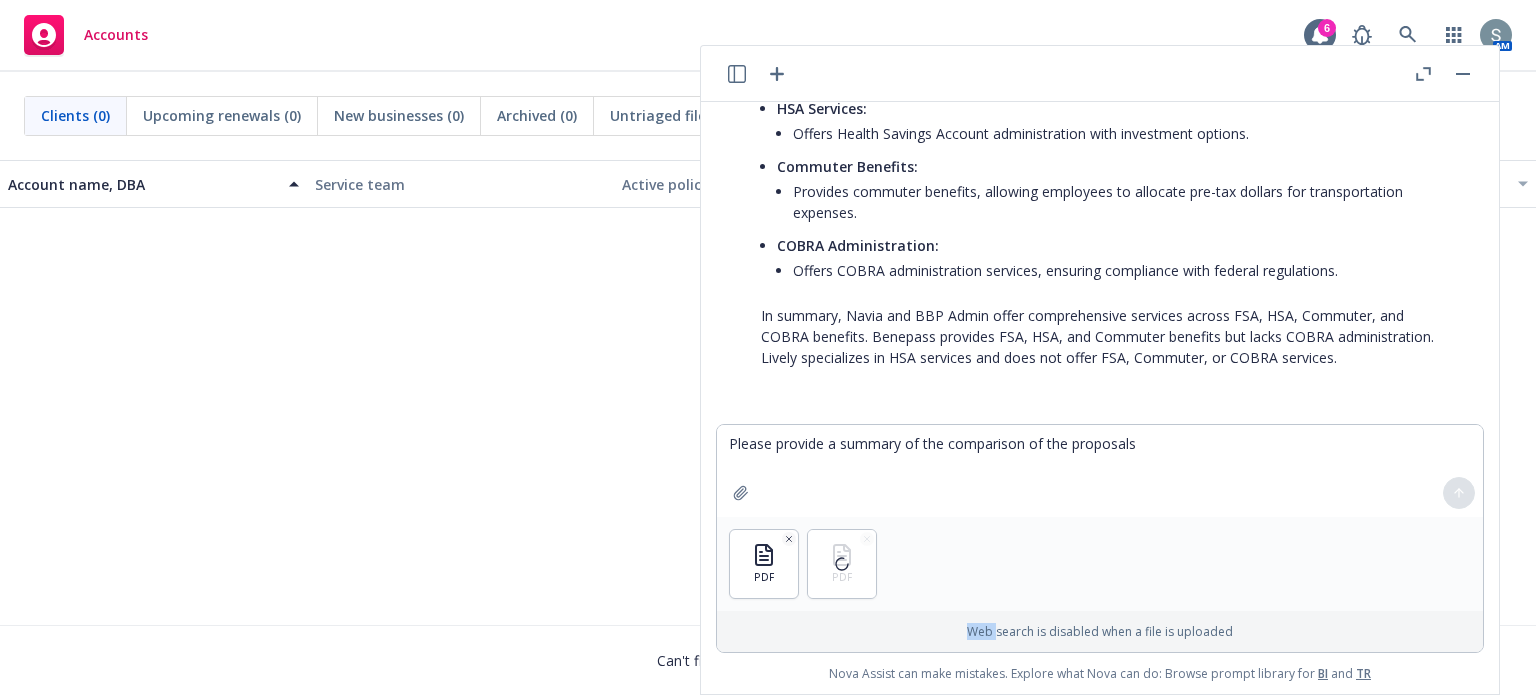 click at bounding box center (842, 564) 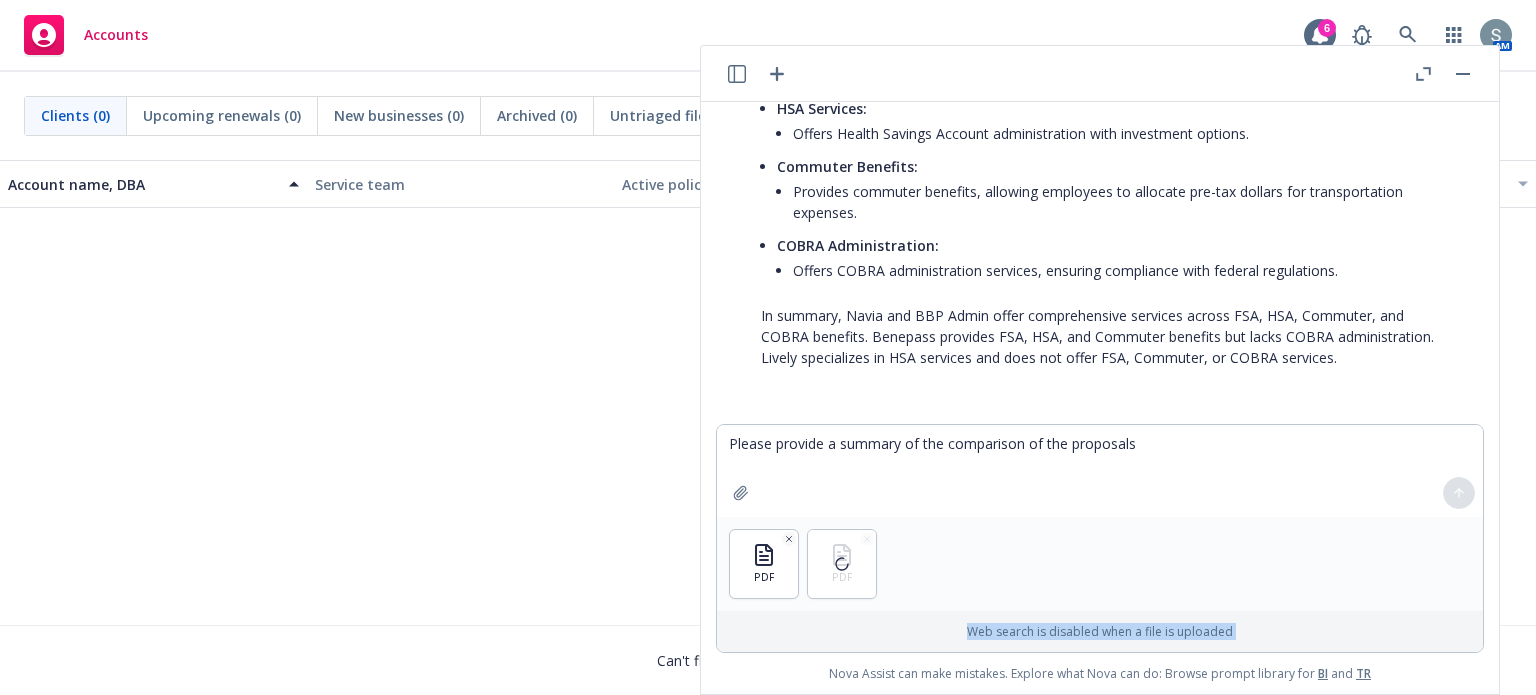 click at bounding box center [842, 564] 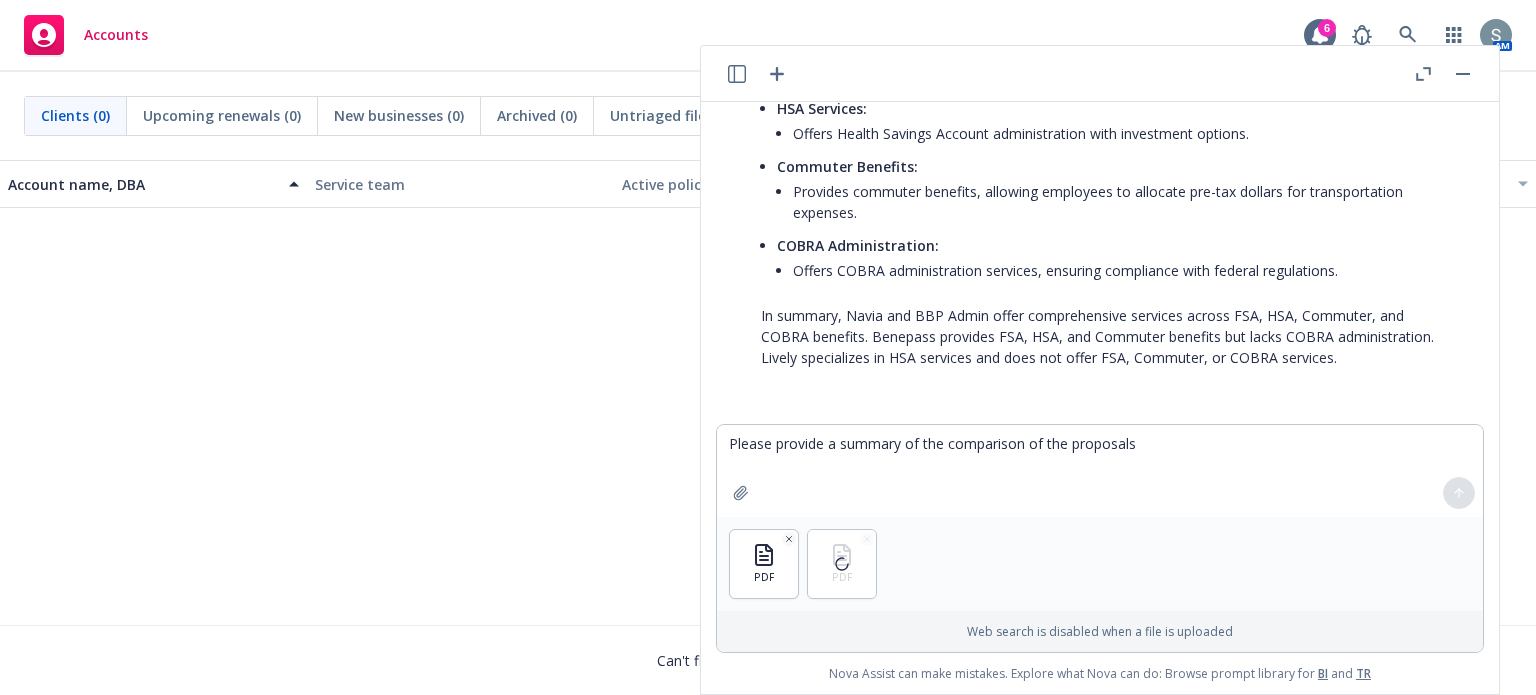 click 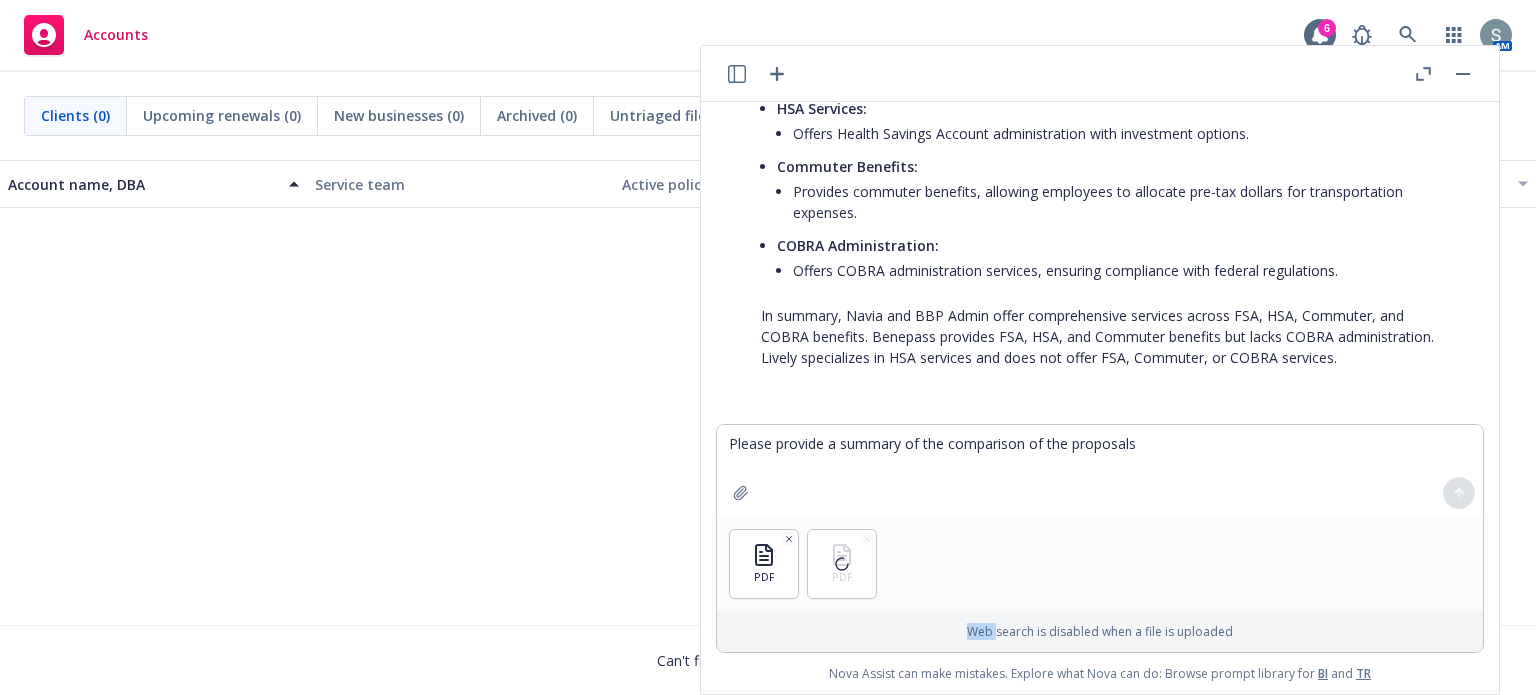 click 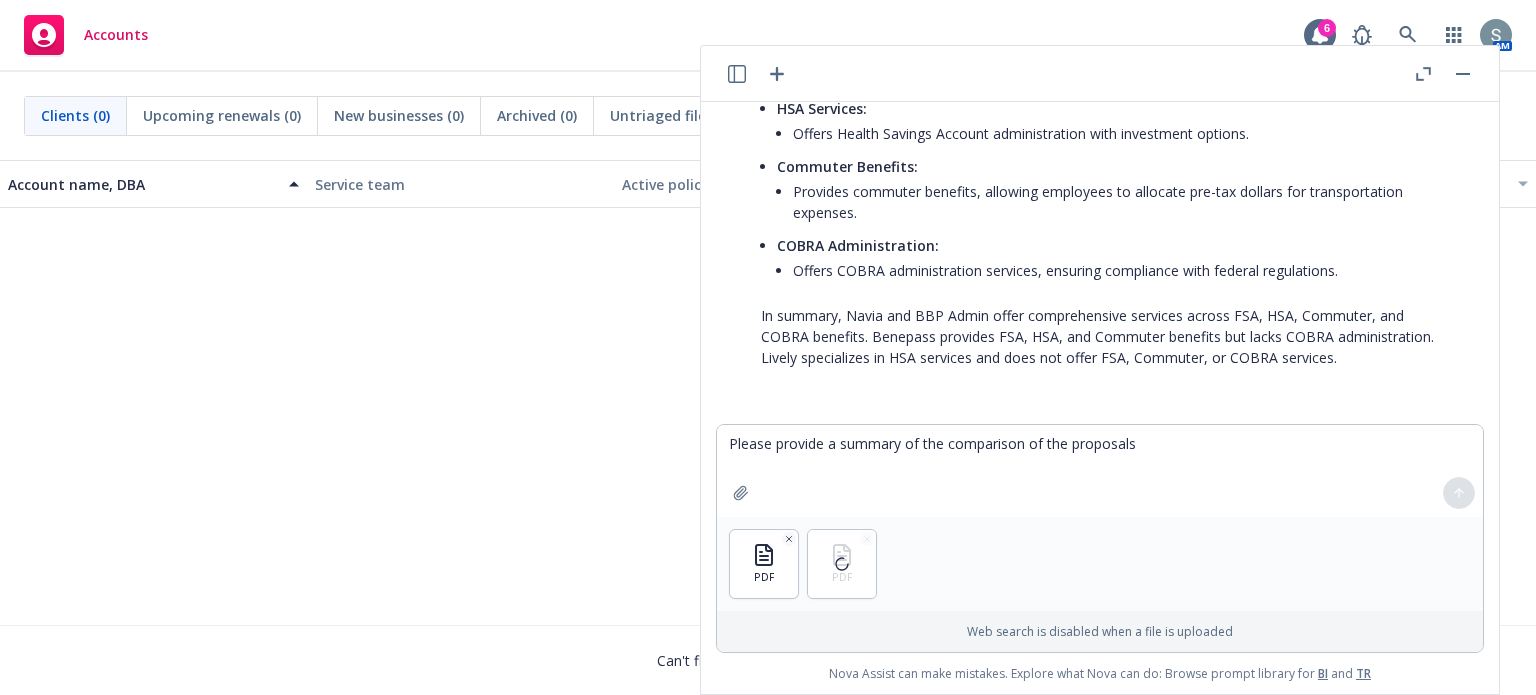 click on "Web search is disabled when a file is uploaded" at bounding box center [1100, 631] 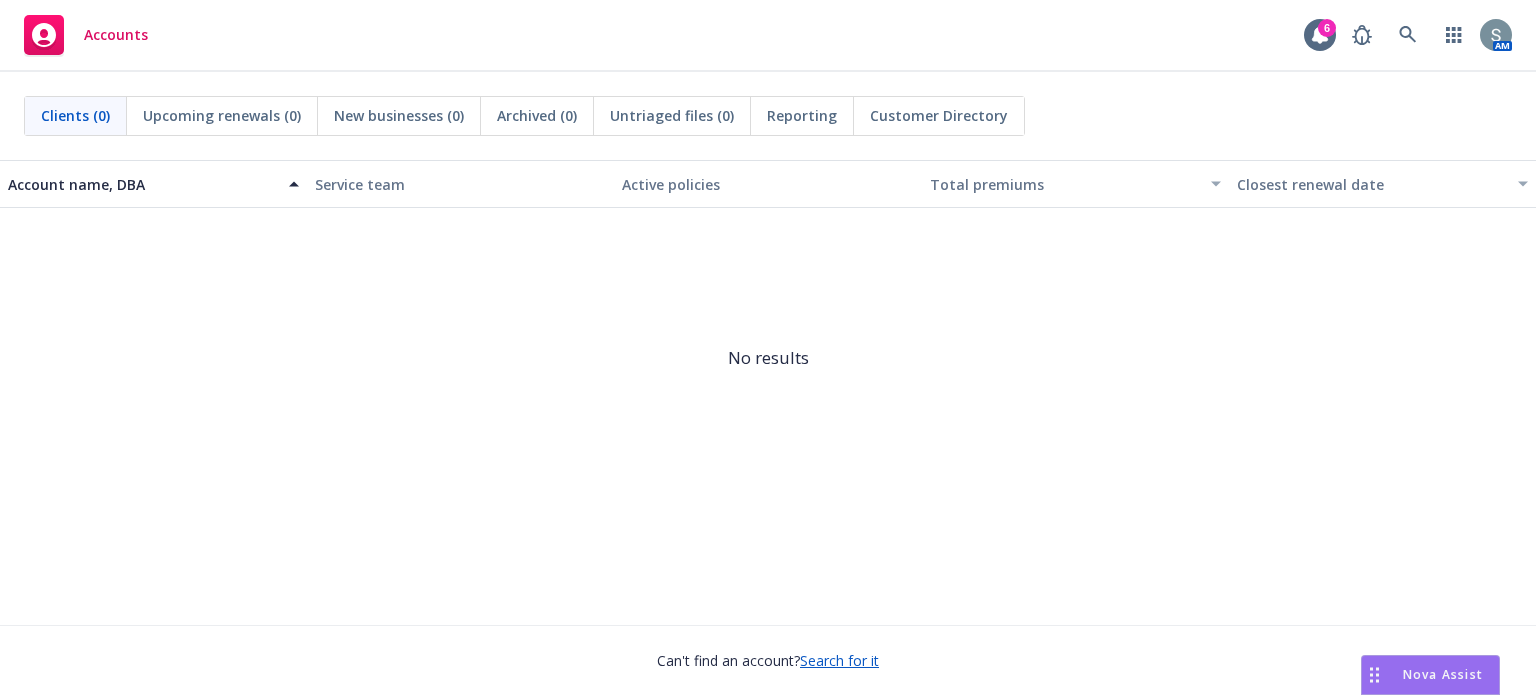 scroll, scrollTop: 0, scrollLeft: 0, axis: both 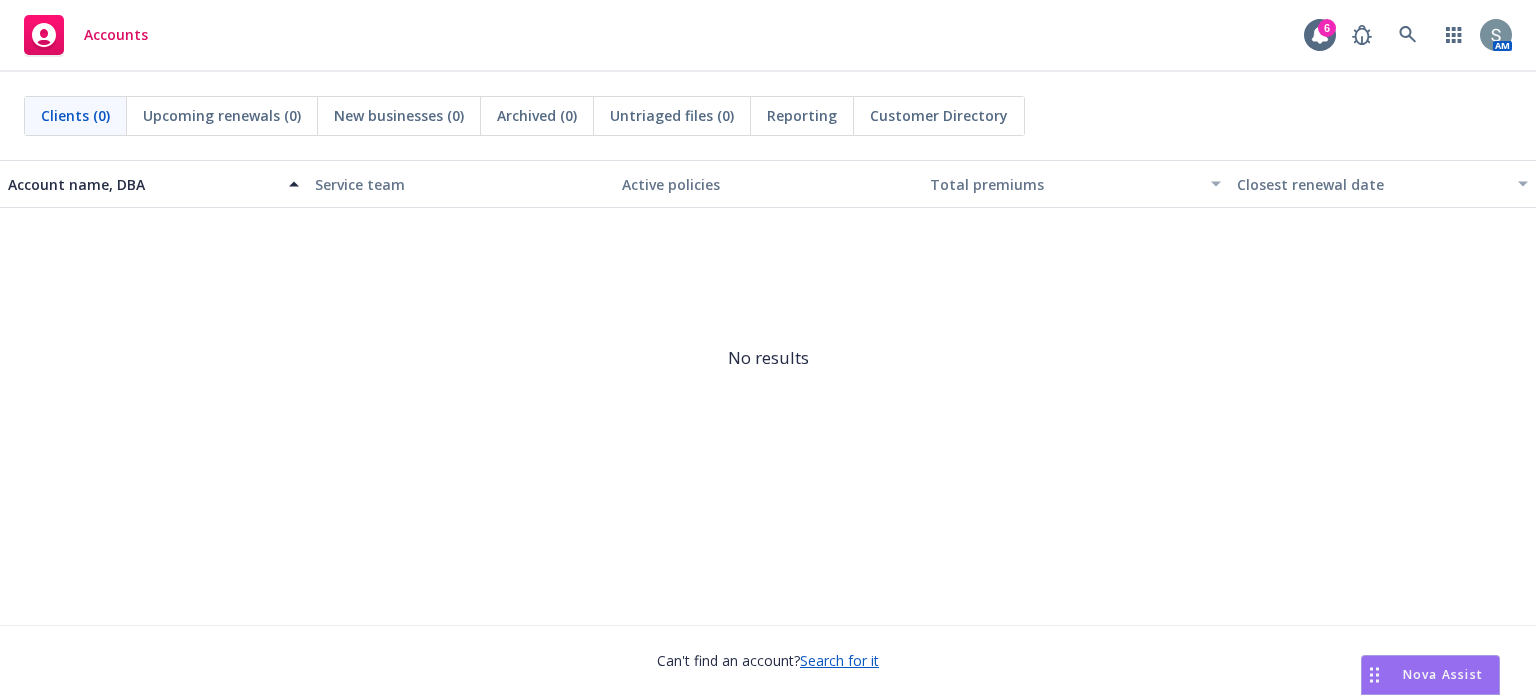 click on "Nova Assist" at bounding box center (1430, 675) 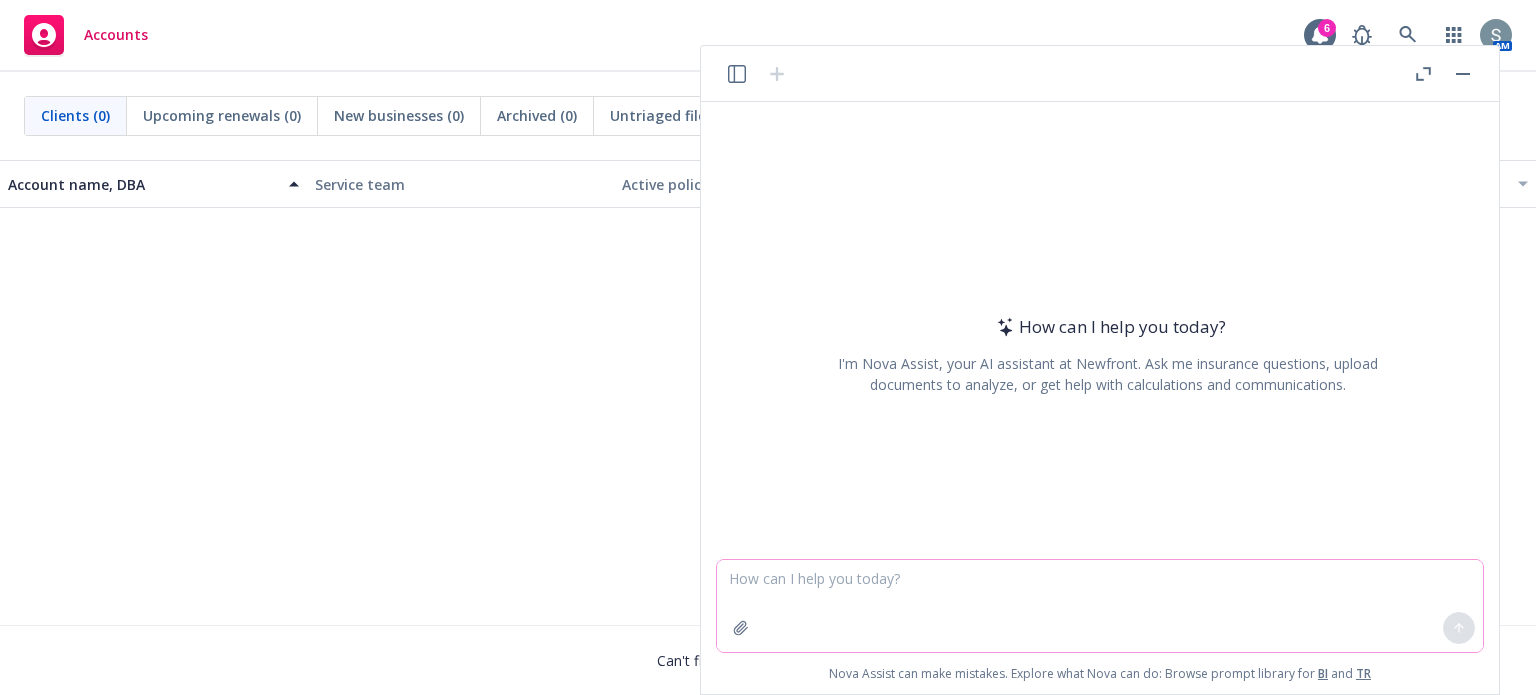 click at bounding box center [1100, 606] 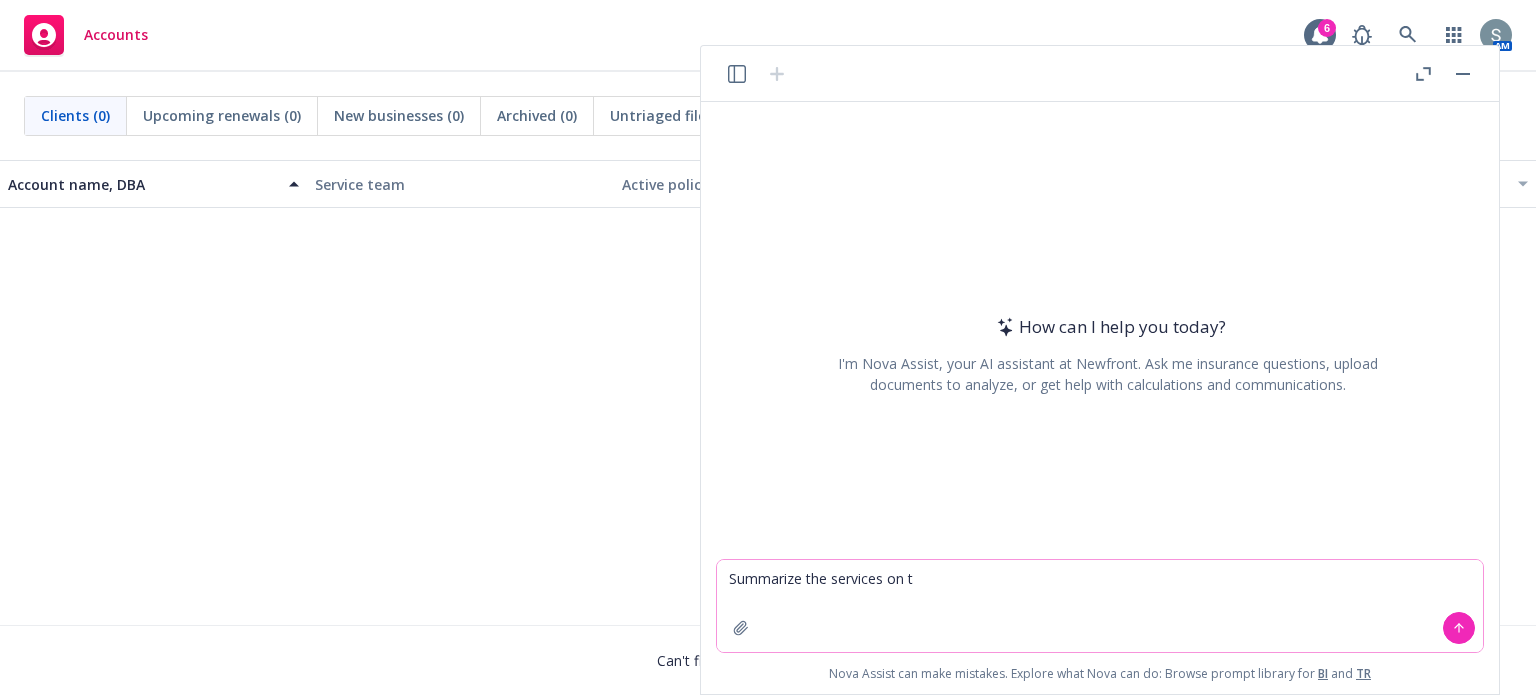 click on "Summarize the services on t" at bounding box center [1100, 606] 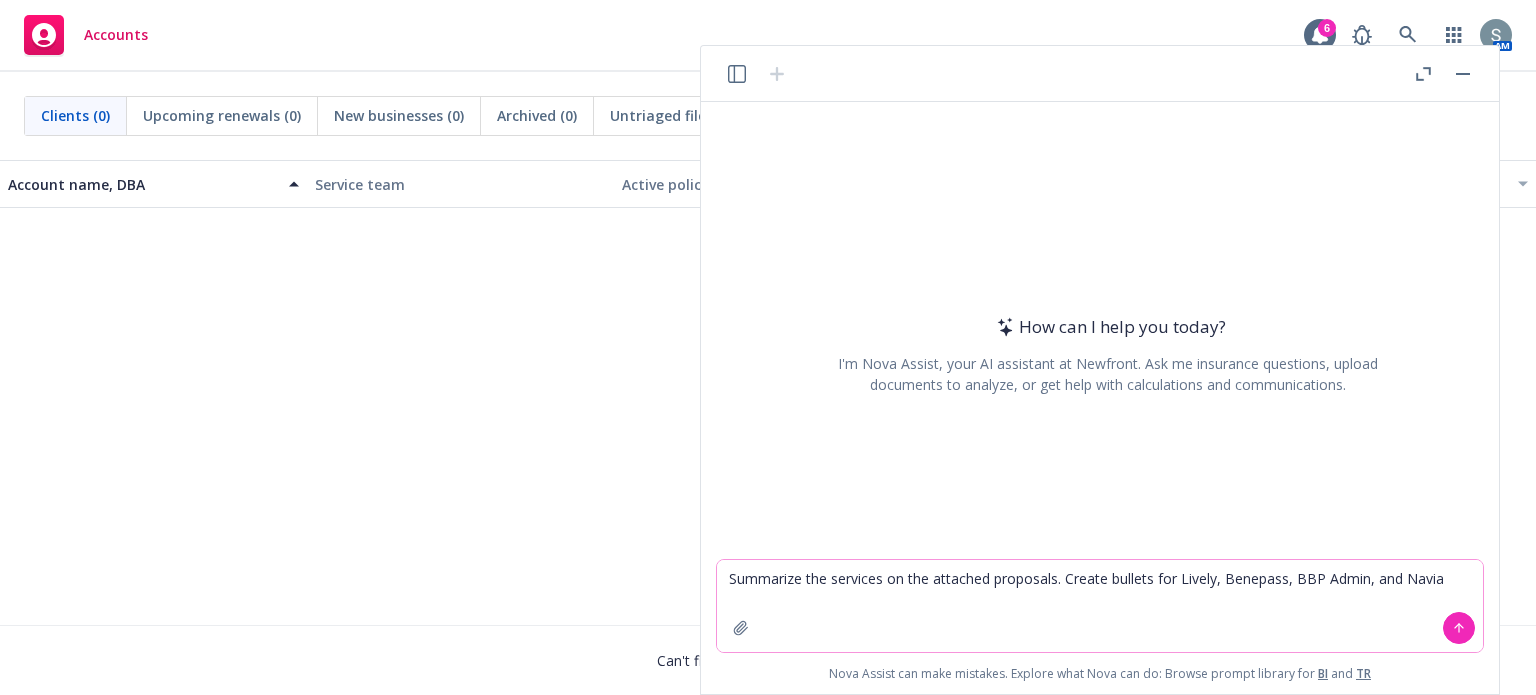 type on "Summarize the services on the attached proposals. Create bullets for Lively, Benepass, BBP Admin, and Navia" 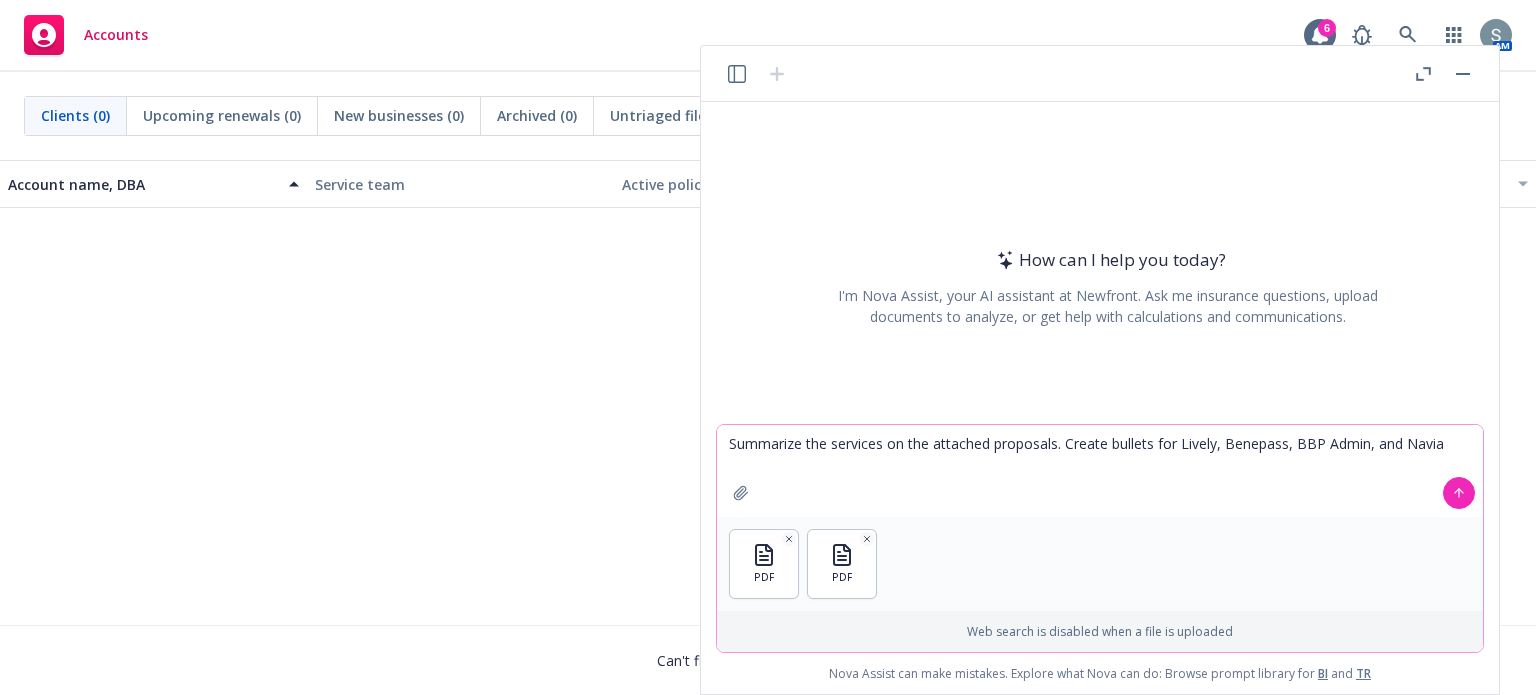 click 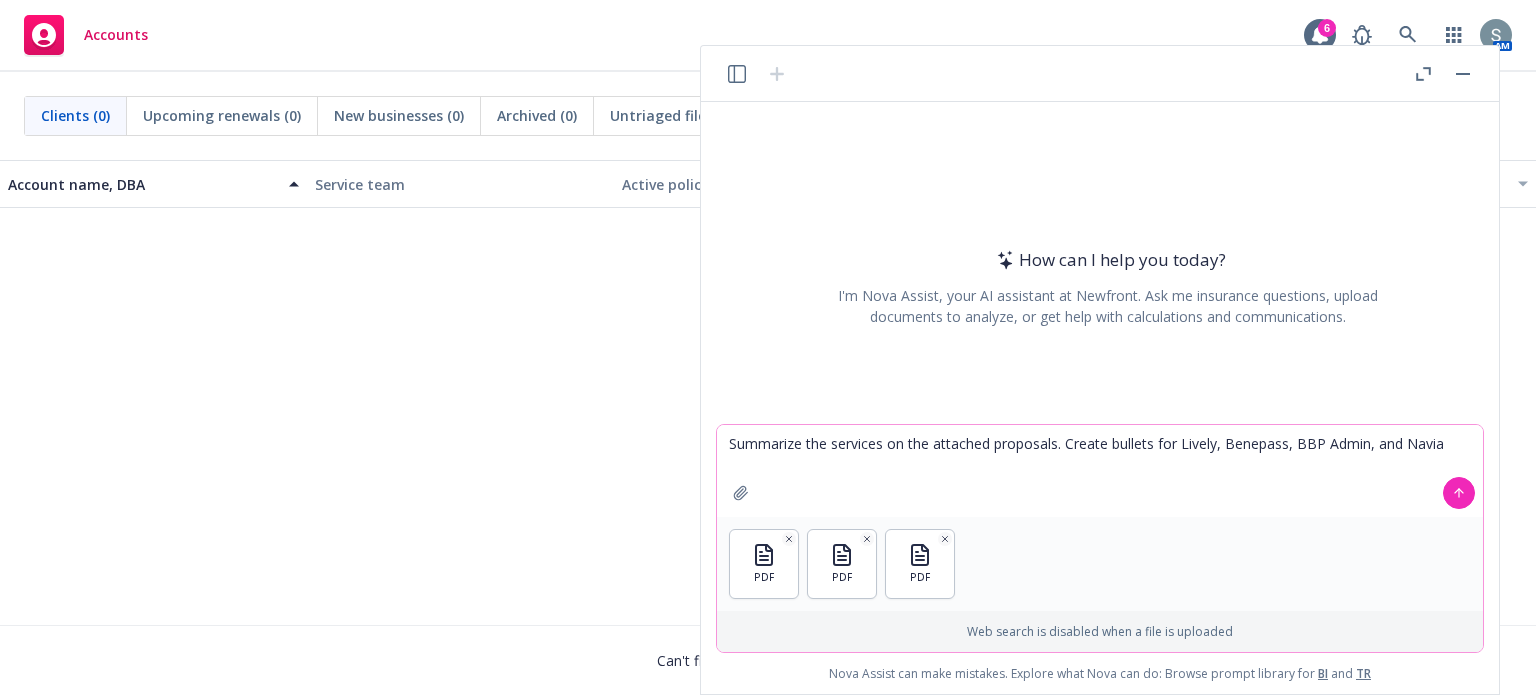 click 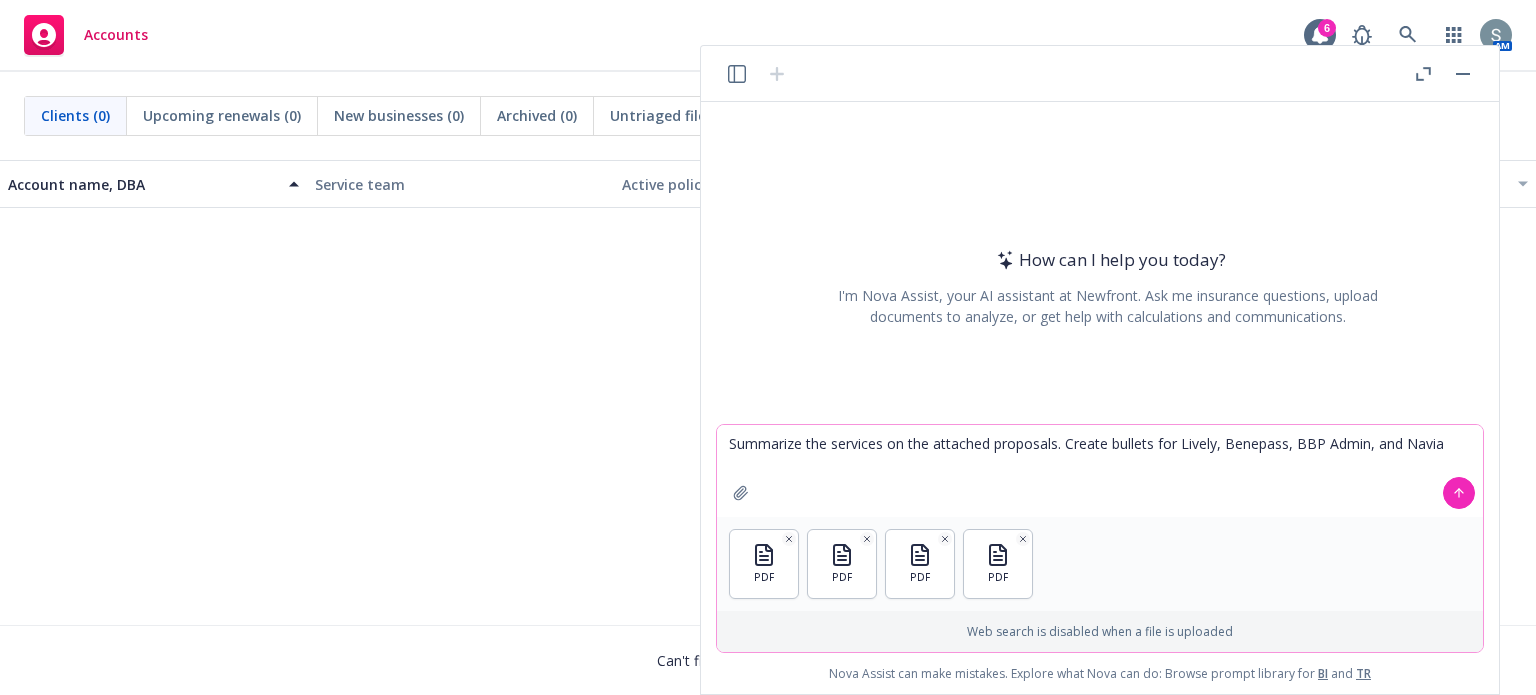 click 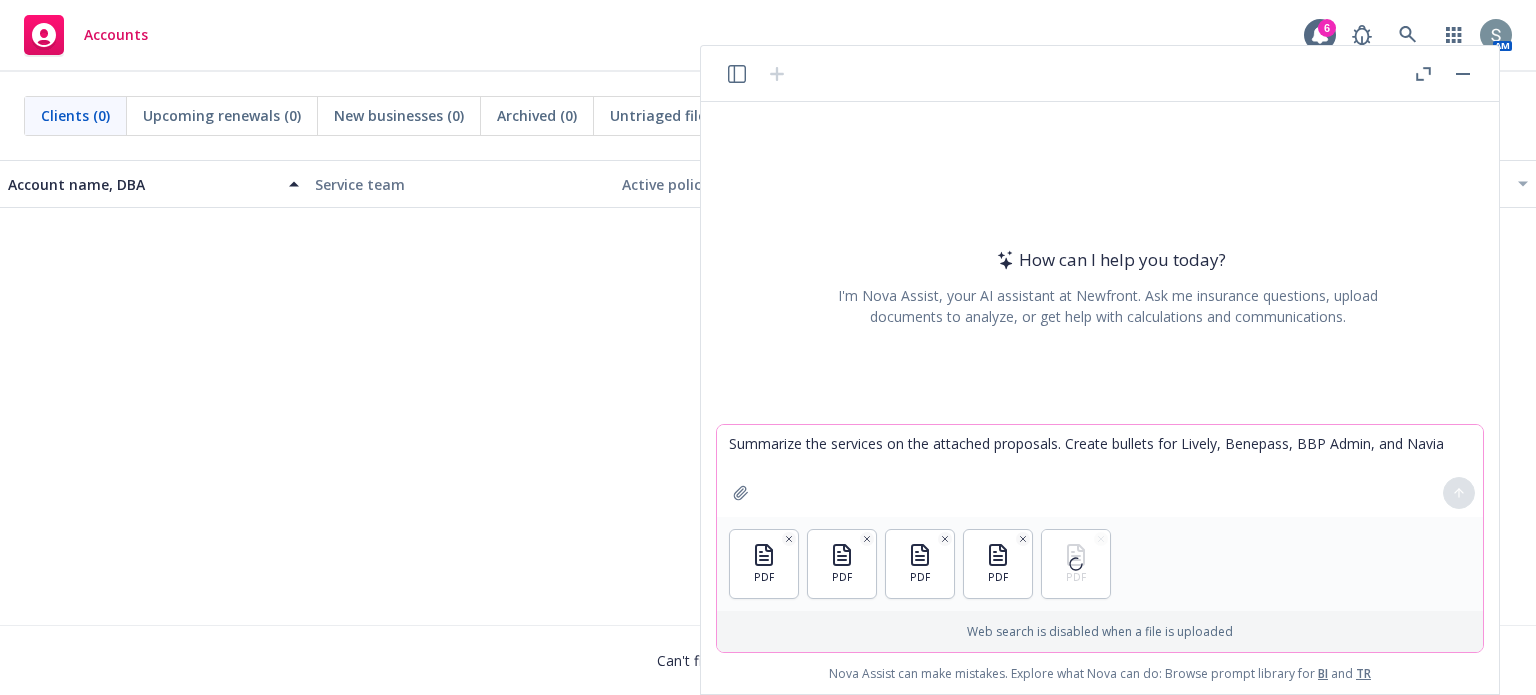 click on "Summarize the services on the attached proposals. Create bullets for Lively, Benepass, BBP Admin, and Navia" at bounding box center (1100, 471) 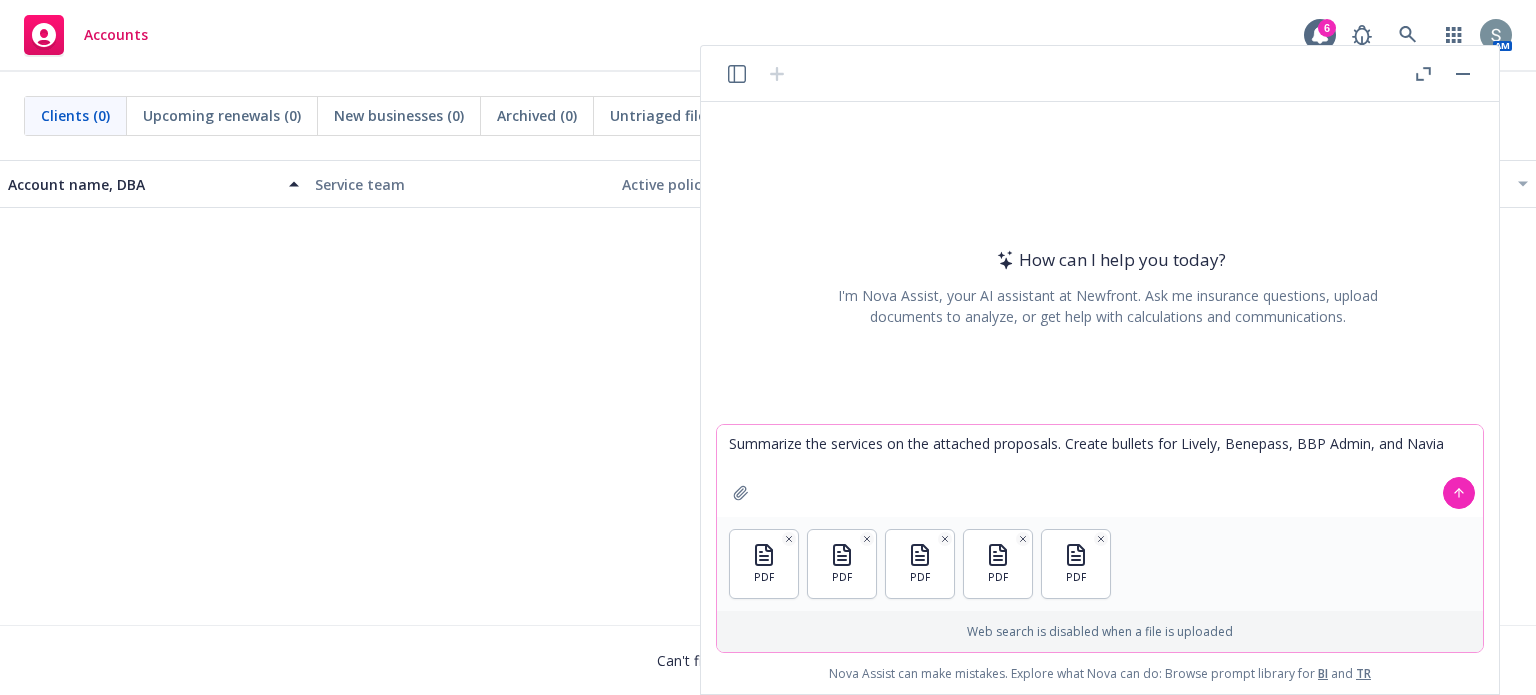 click 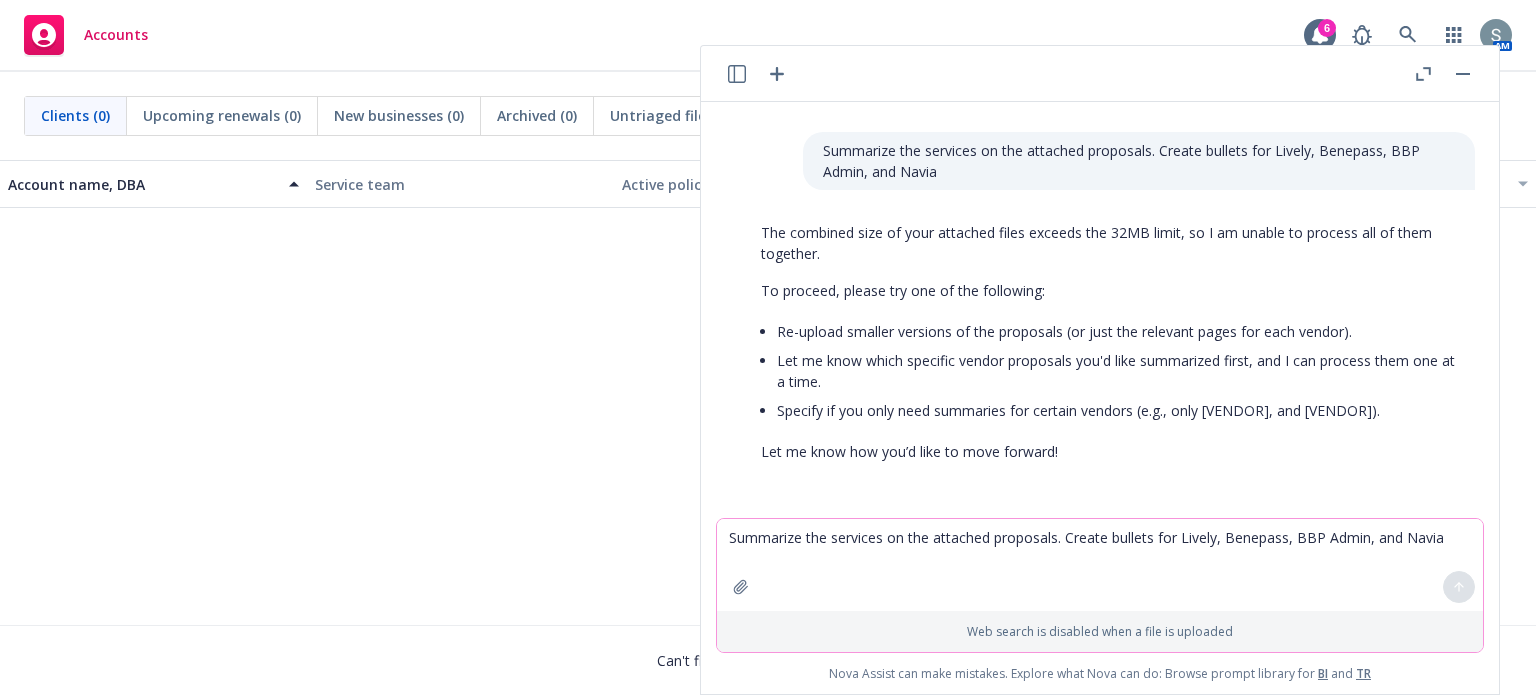 scroll, scrollTop: 66, scrollLeft: 0, axis: vertical 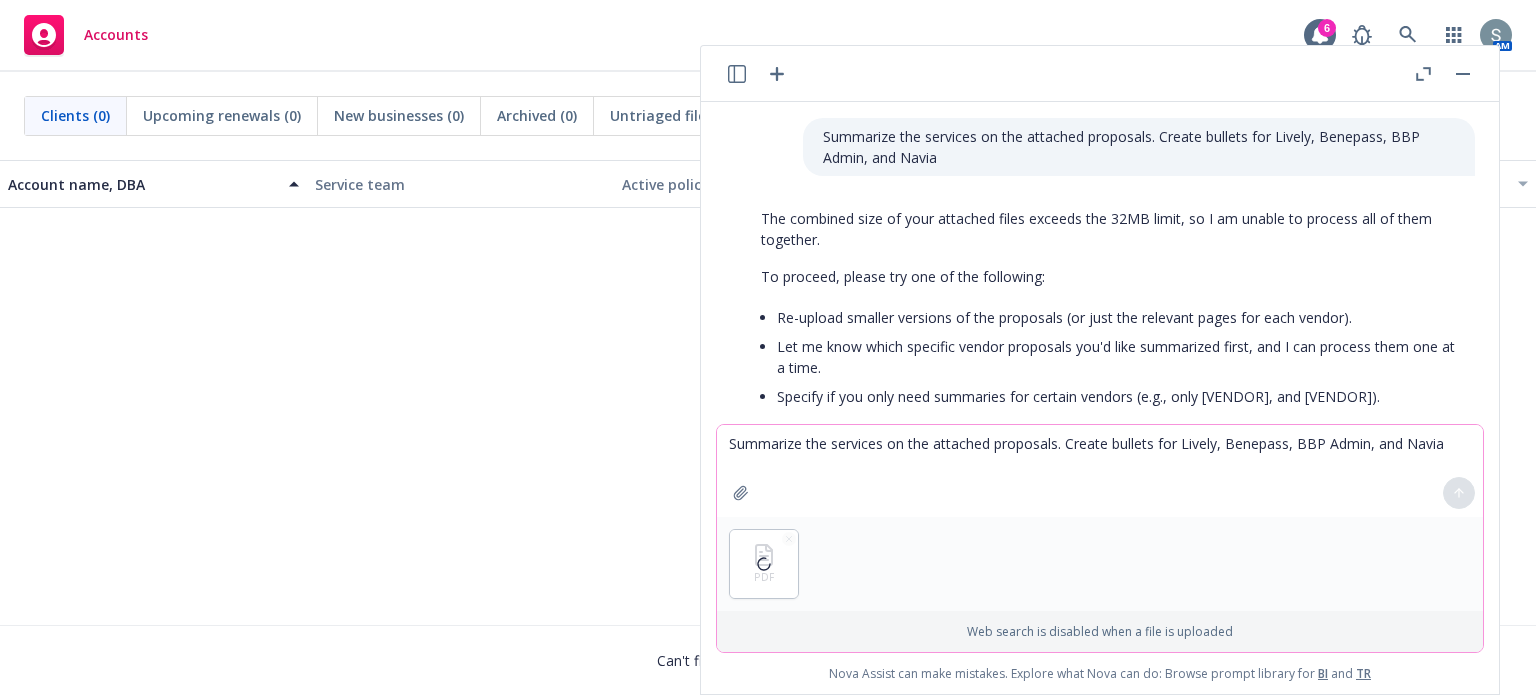 click on "Summarize the services on the attached proposals. Create bullets for Lively, Benepass, BBP Admin, and Navia" at bounding box center [1100, 471] 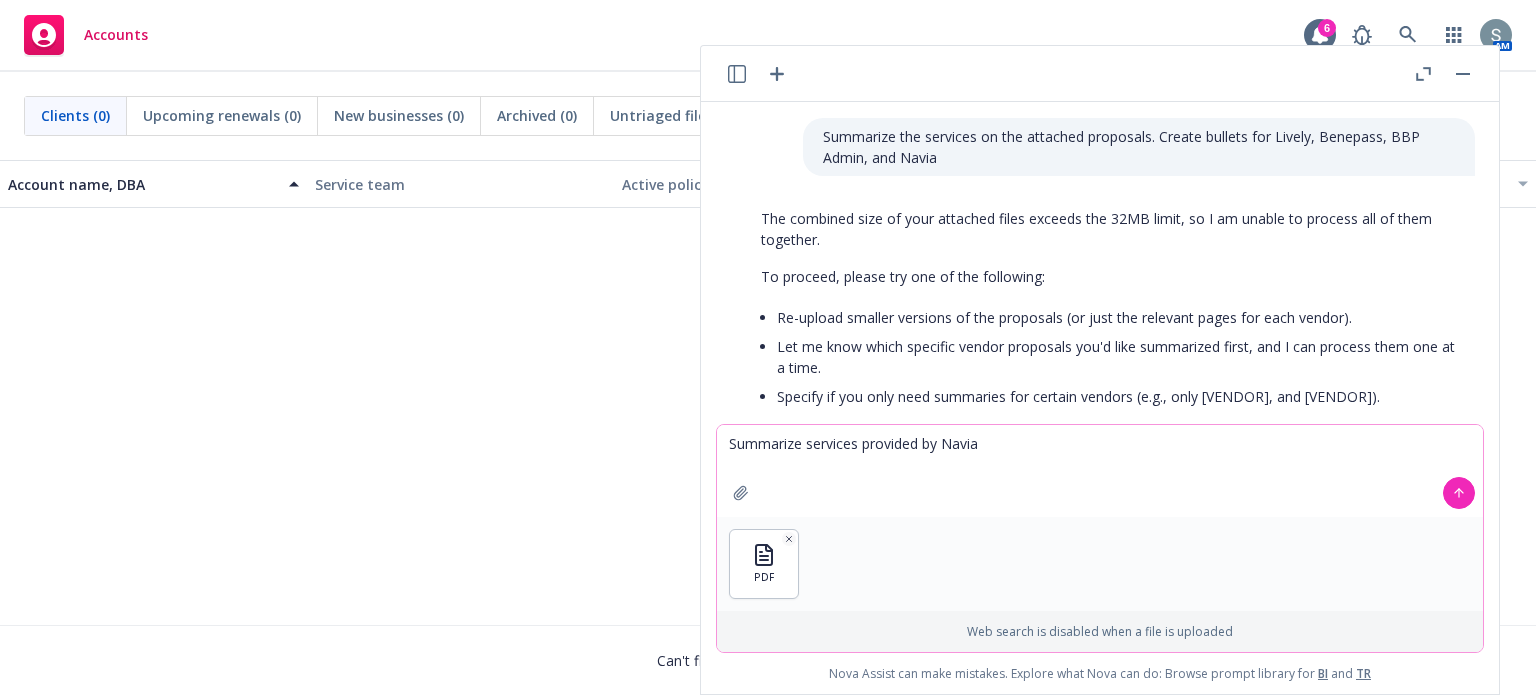 click on "Summarize services provided by Navia" at bounding box center [1100, 471] 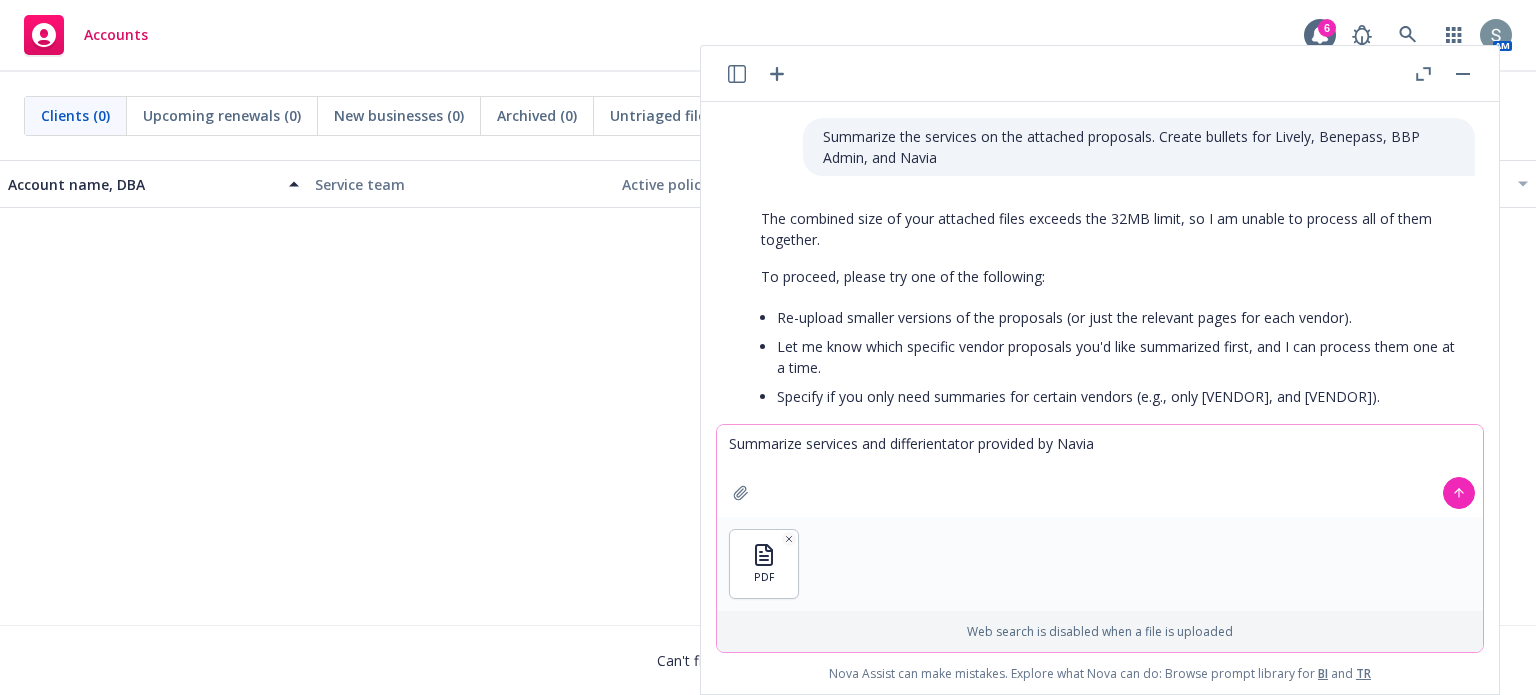 type on "Summarize services and differientators provided by Navia" 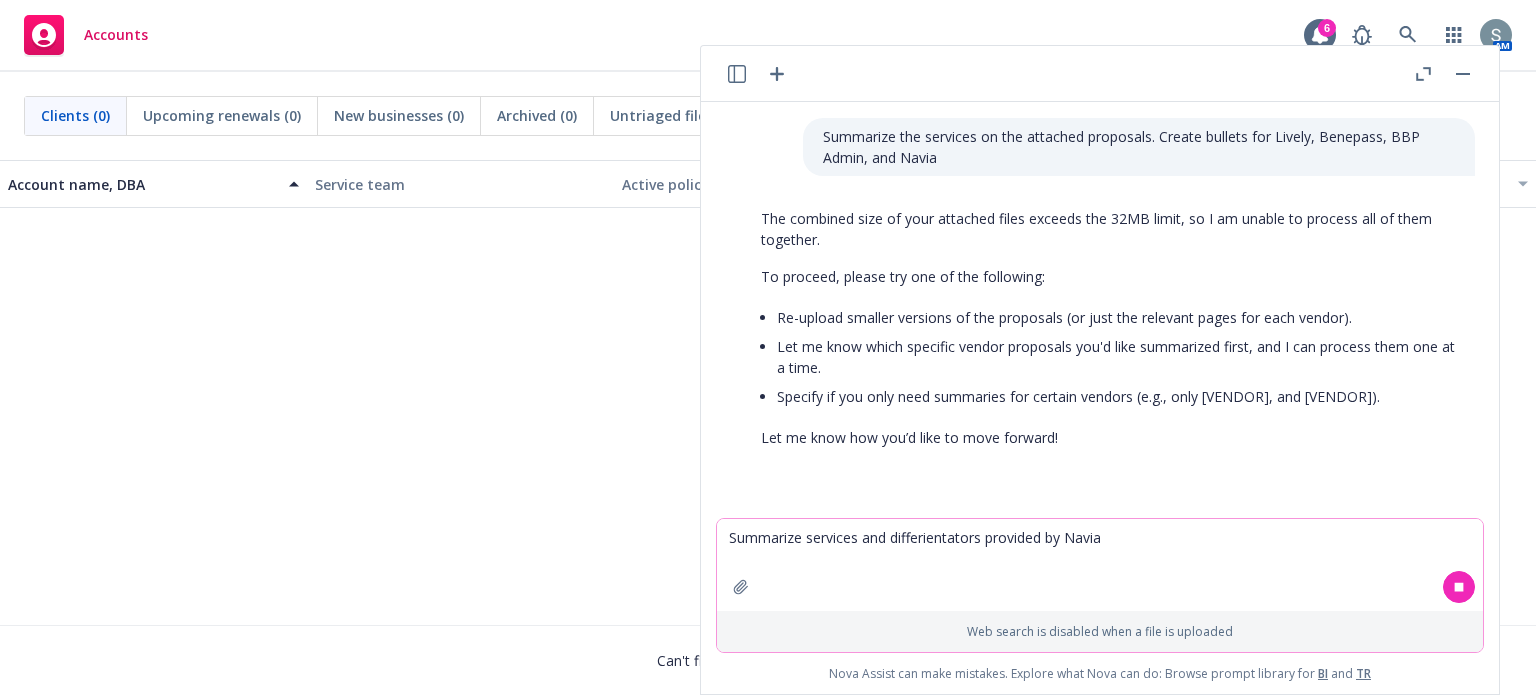 type 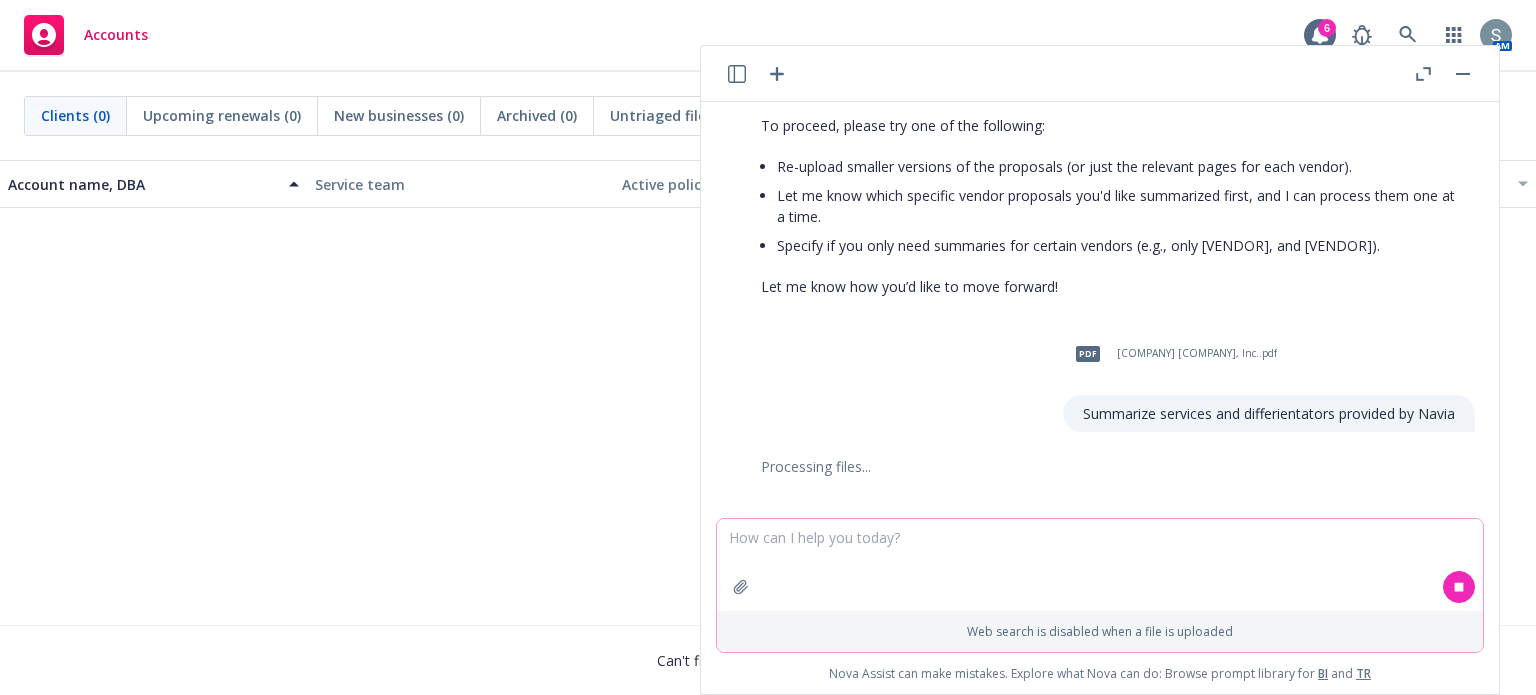 scroll, scrollTop: 225, scrollLeft: 0, axis: vertical 